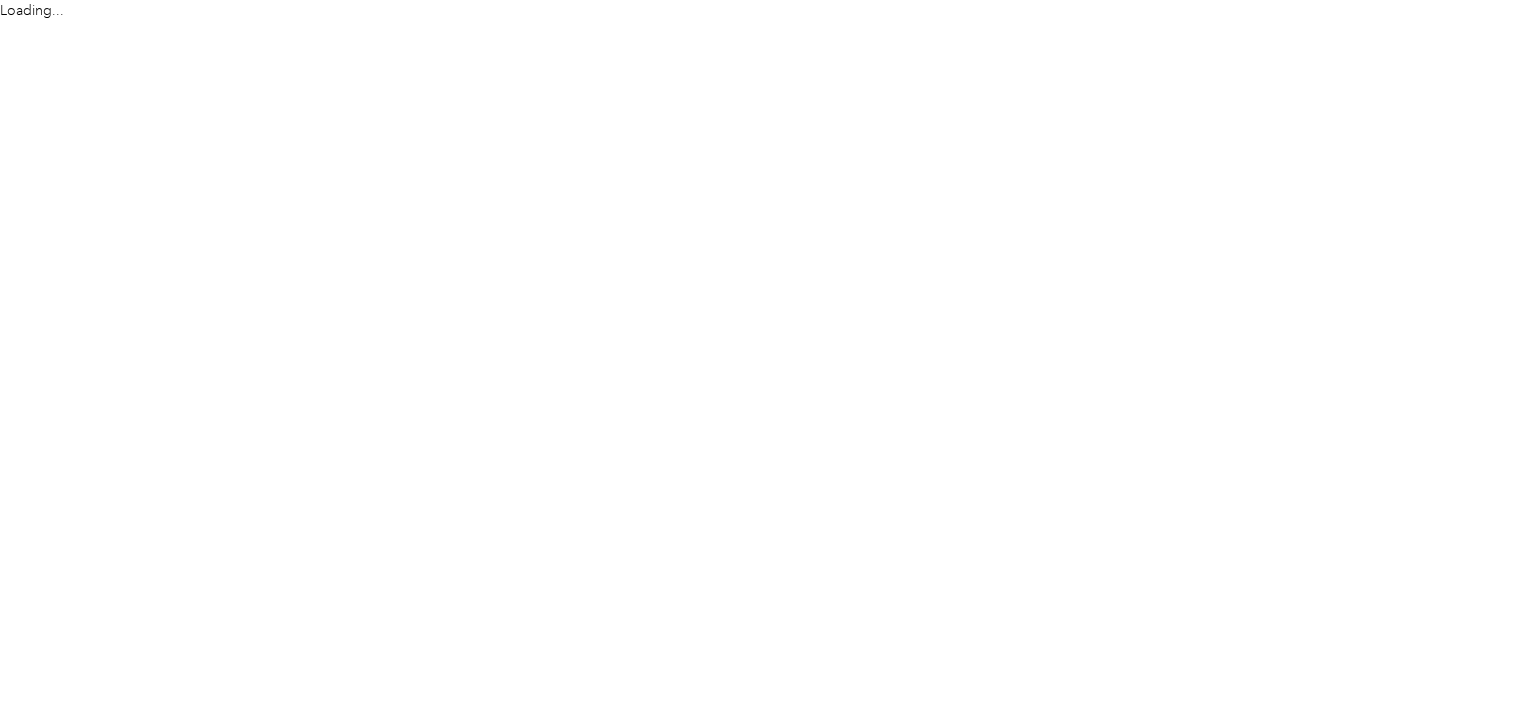 scroll, scrollTop: 0, scrollLeft: 0, axis: both 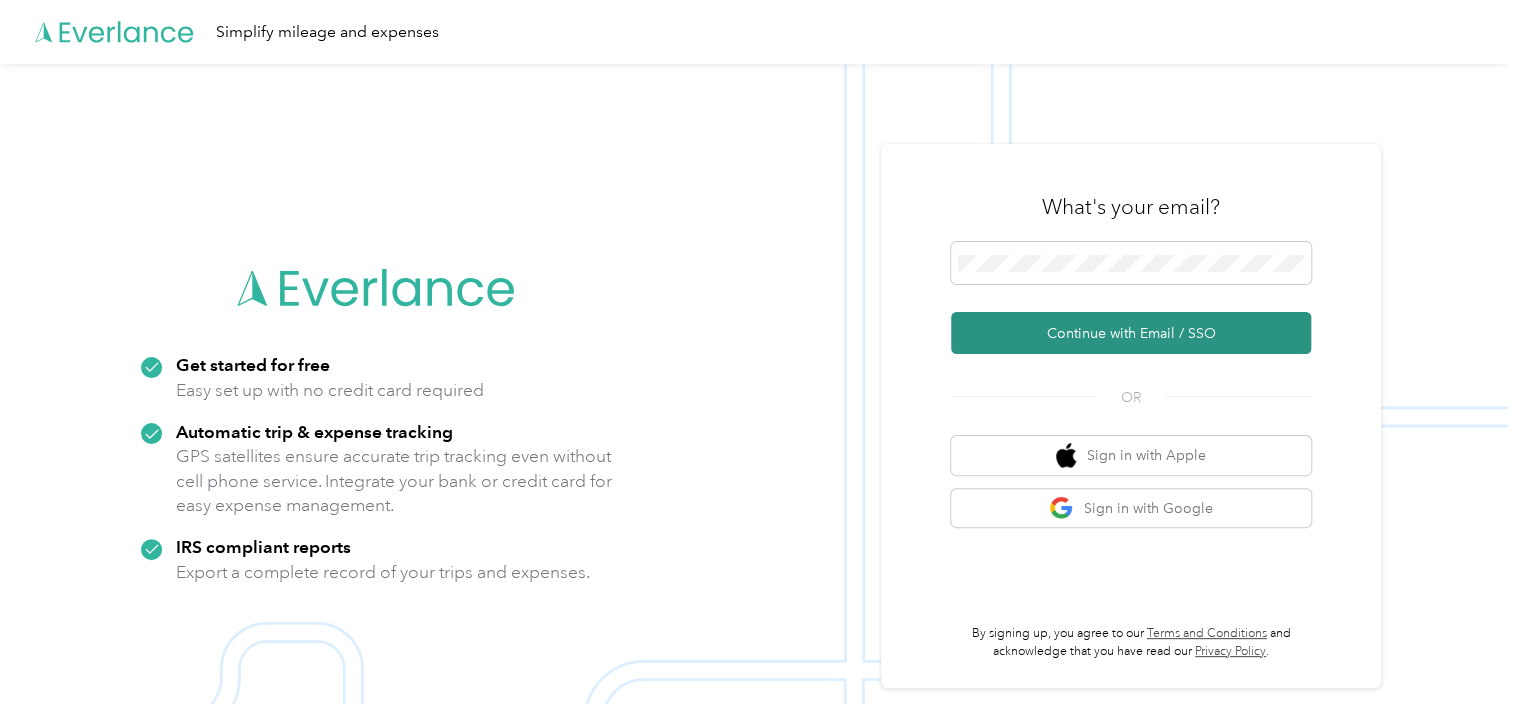 click on "Continue with Email / SSO" at bounding box center [1131, 333] 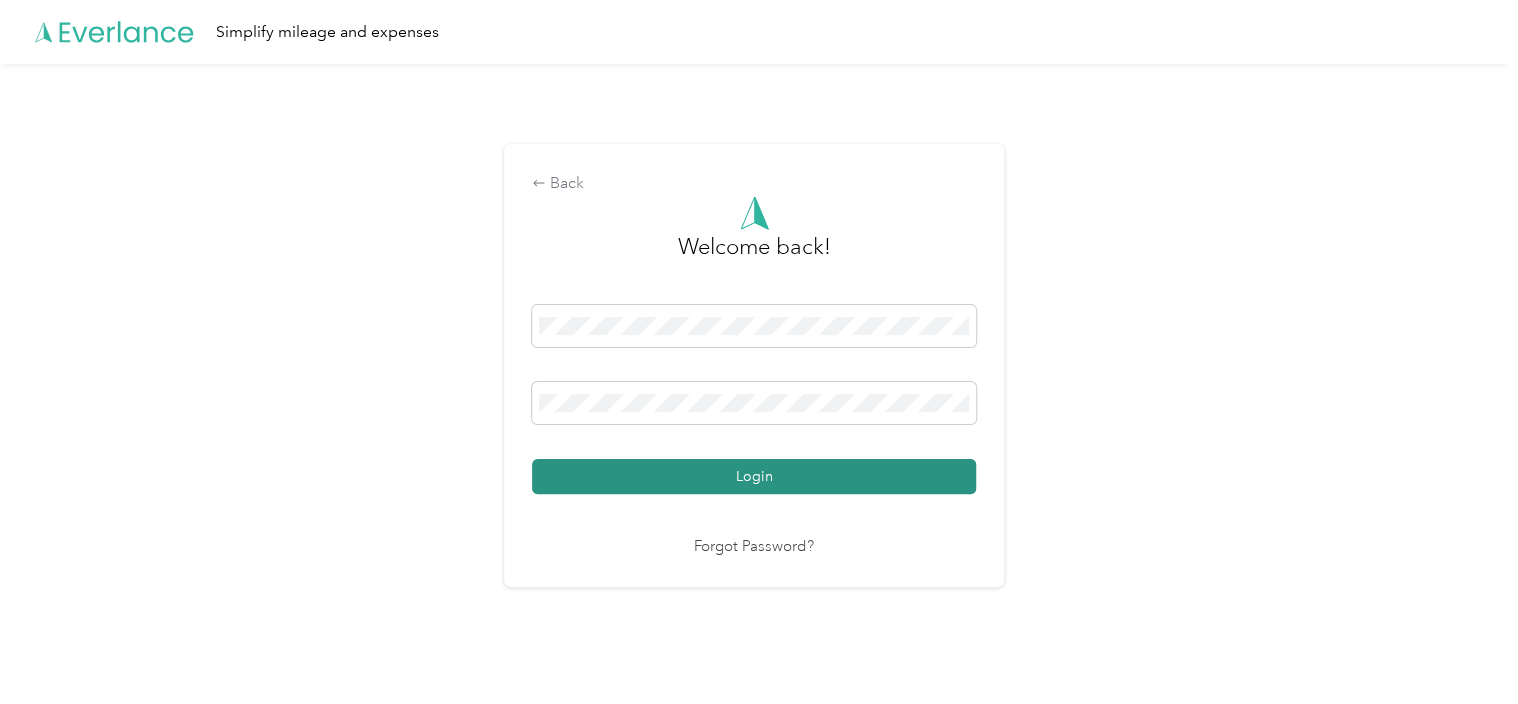 click on "Login" at bounding box center (754, 476) 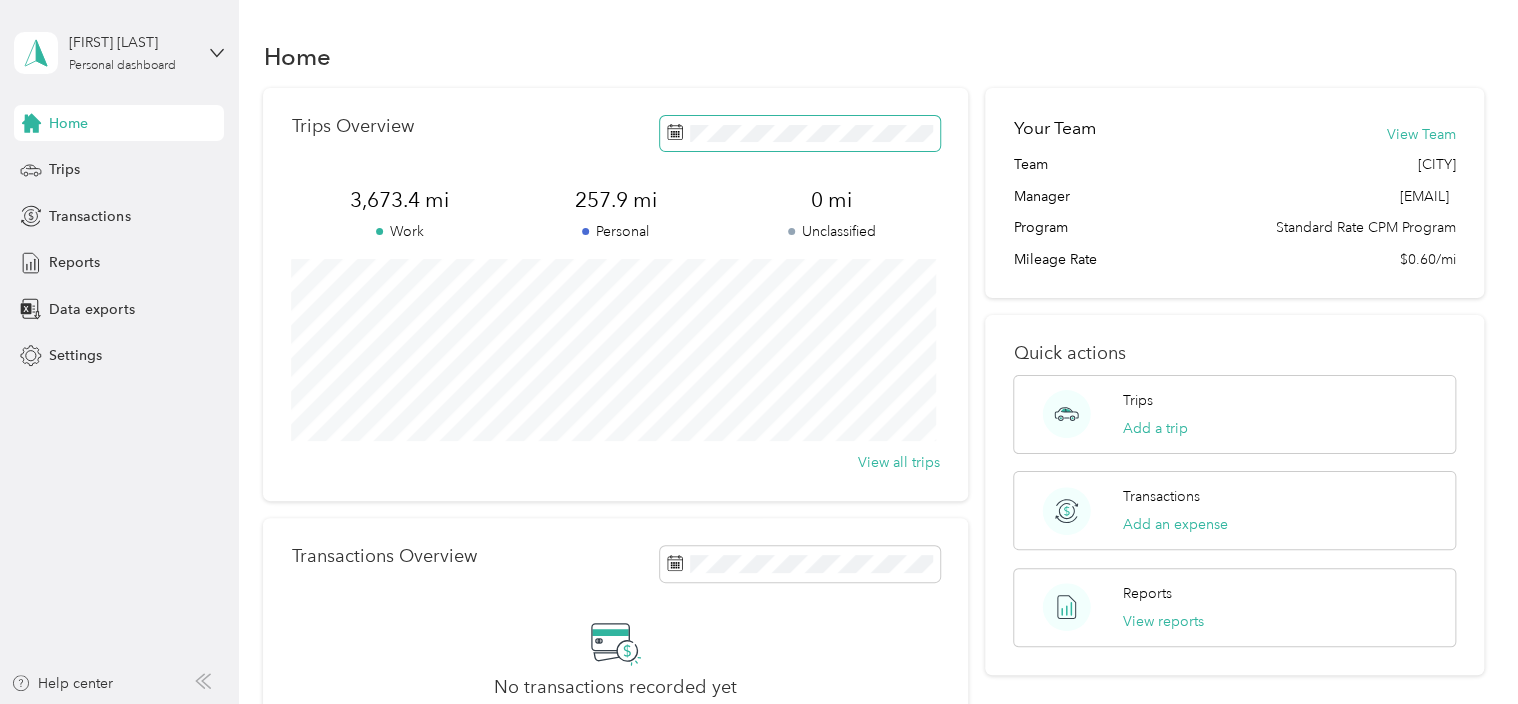 click 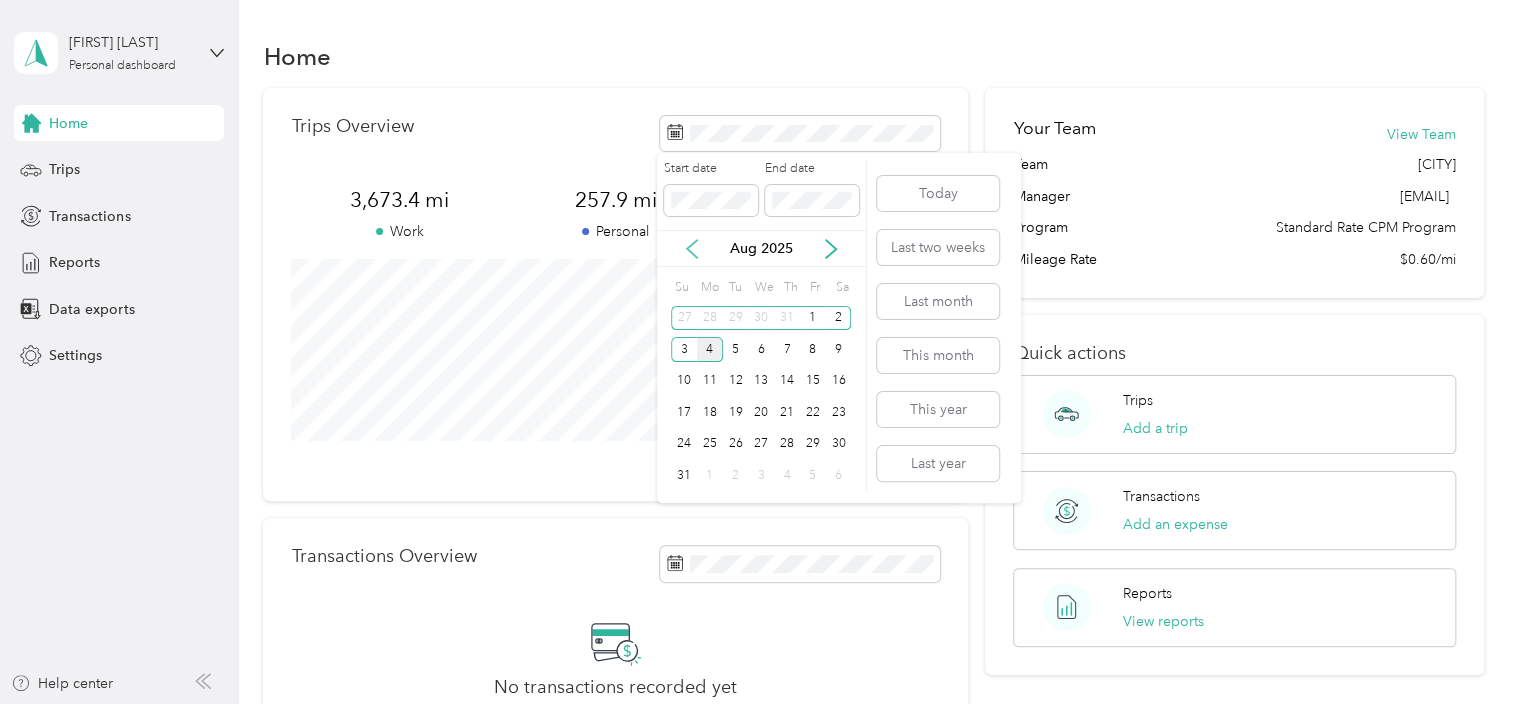 click 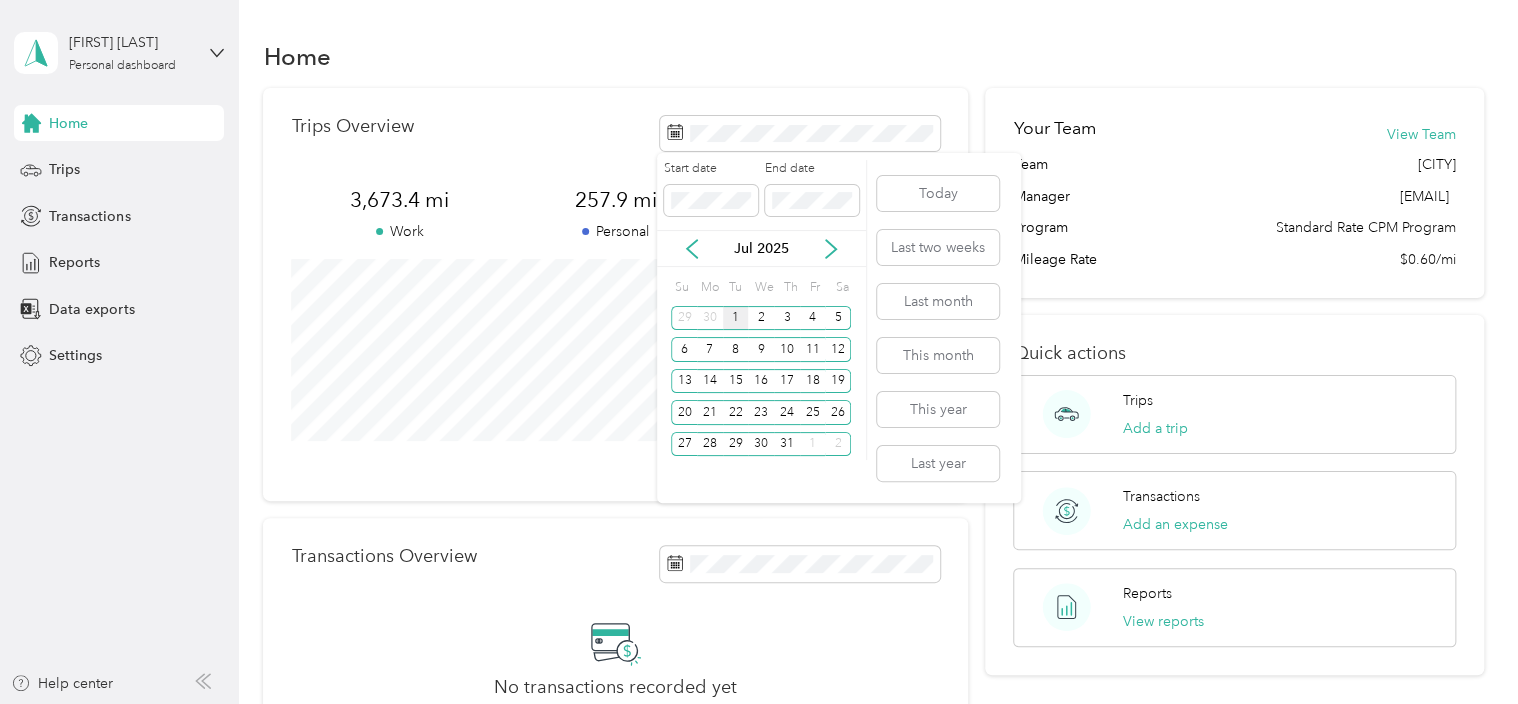 click on "1" at bounding box center [736, 318] 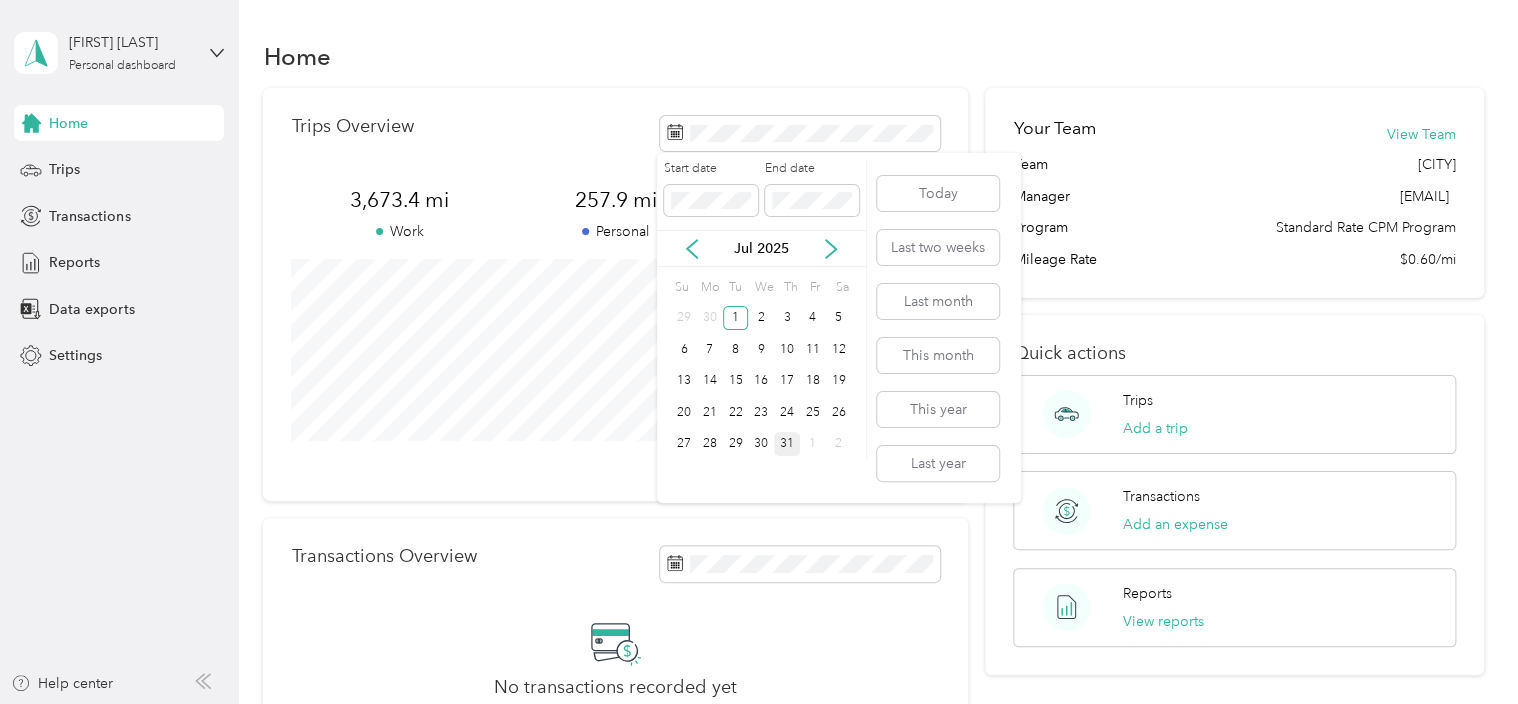 click on "31" at bounding box center (787, 444) 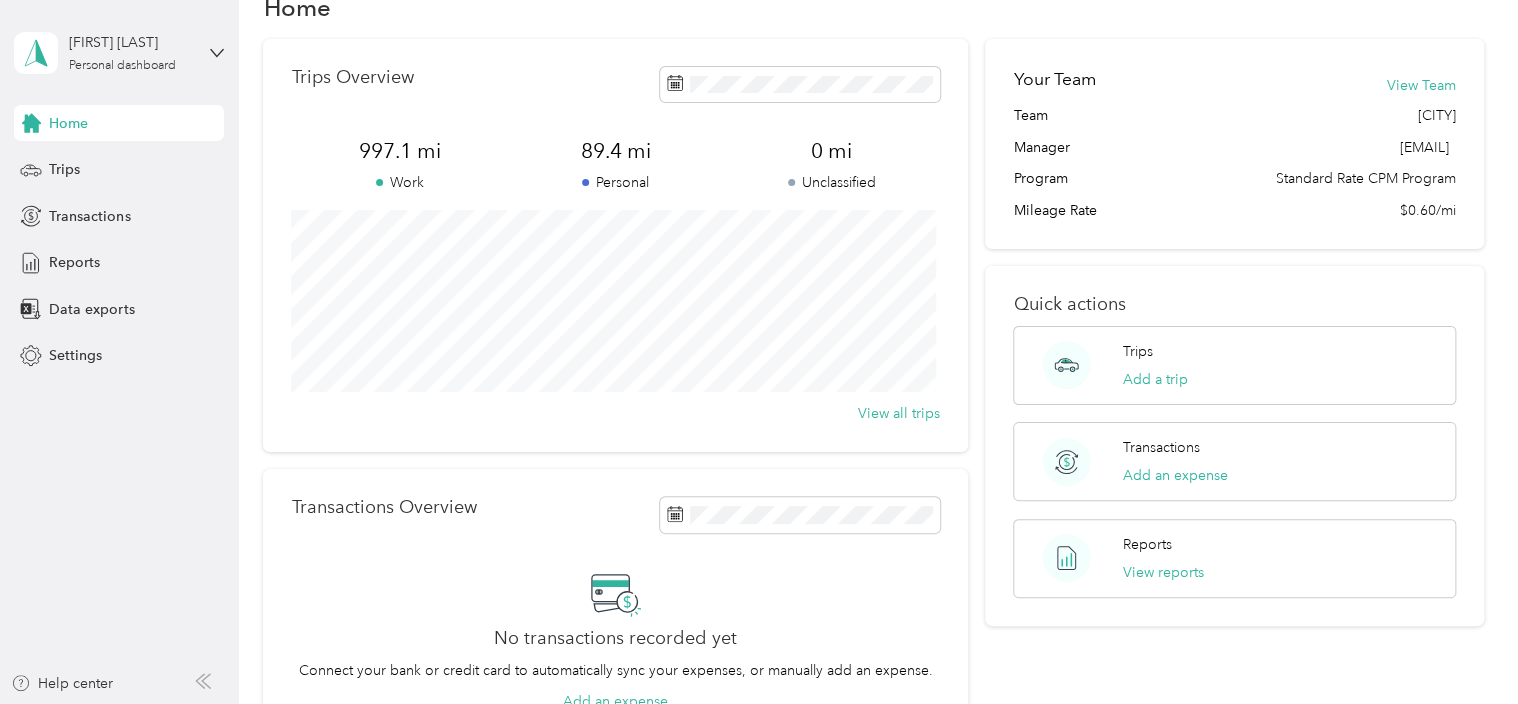 scroll, scrollTop: 0, scrollLeft: 0, axis: both 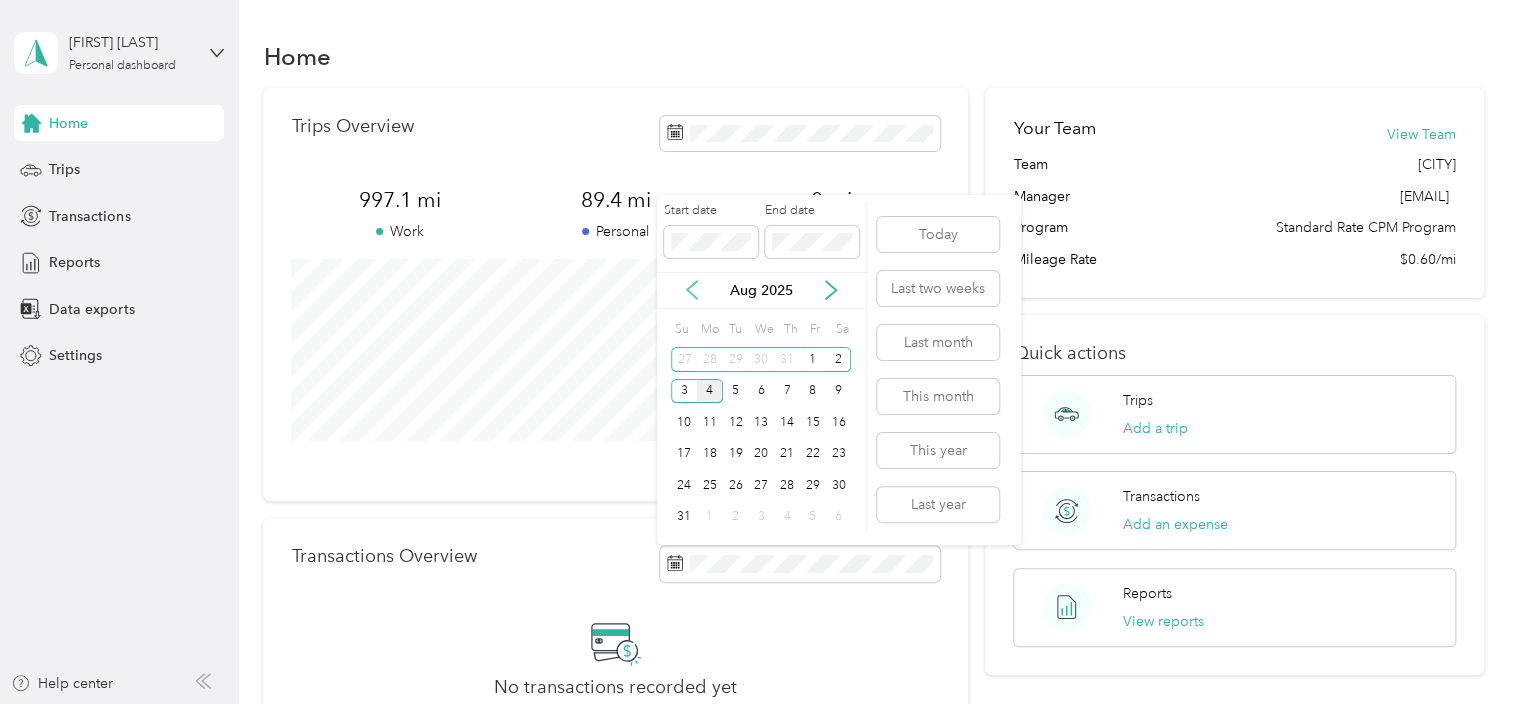 click 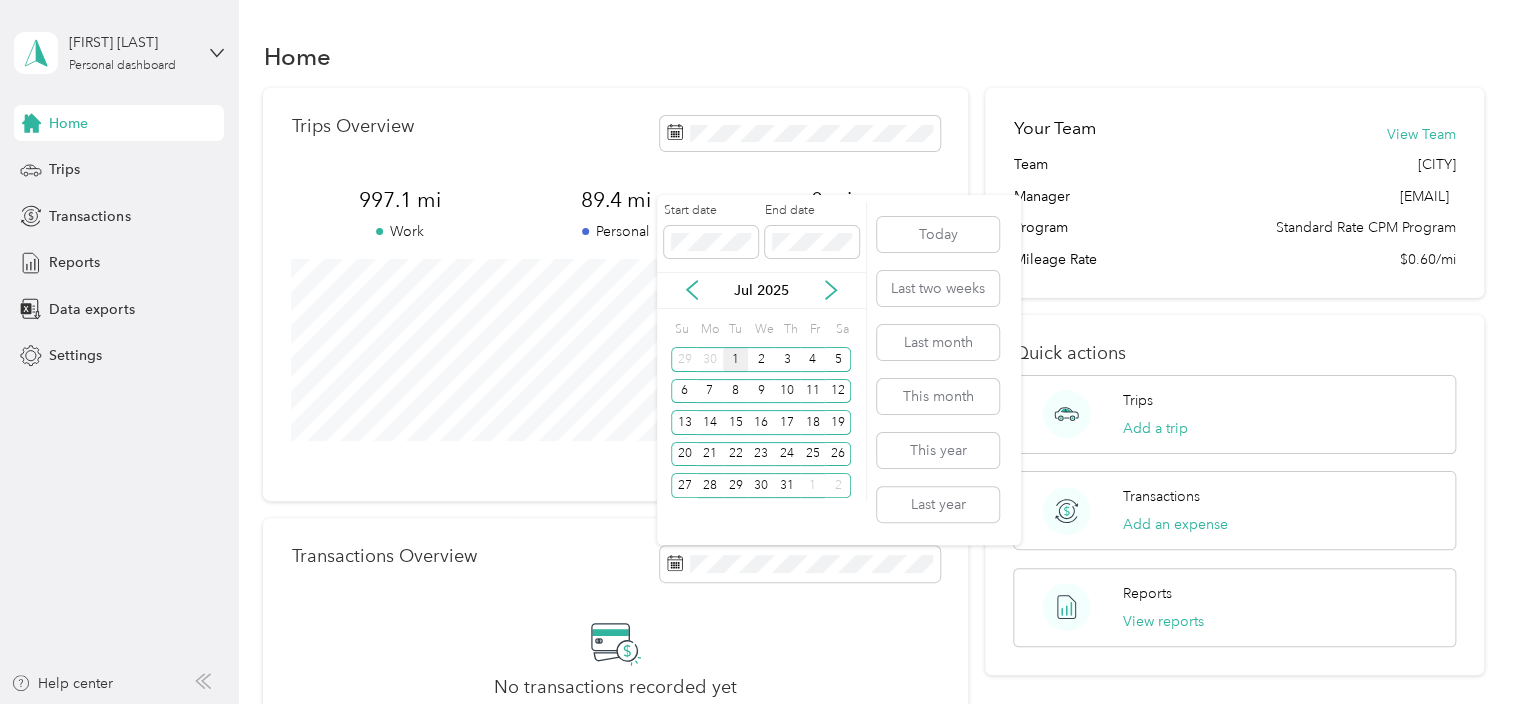 click on "1" at bounding box center (736, 359) 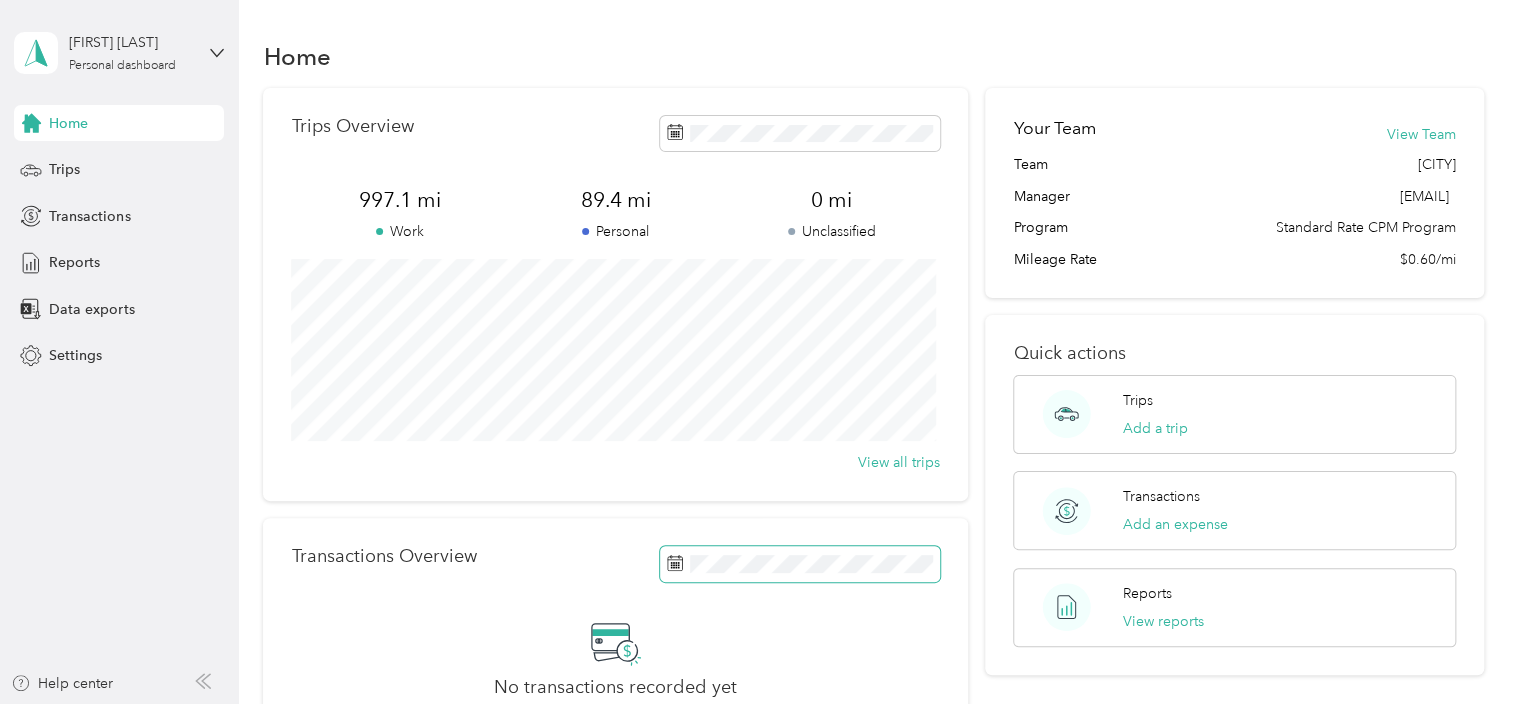 click 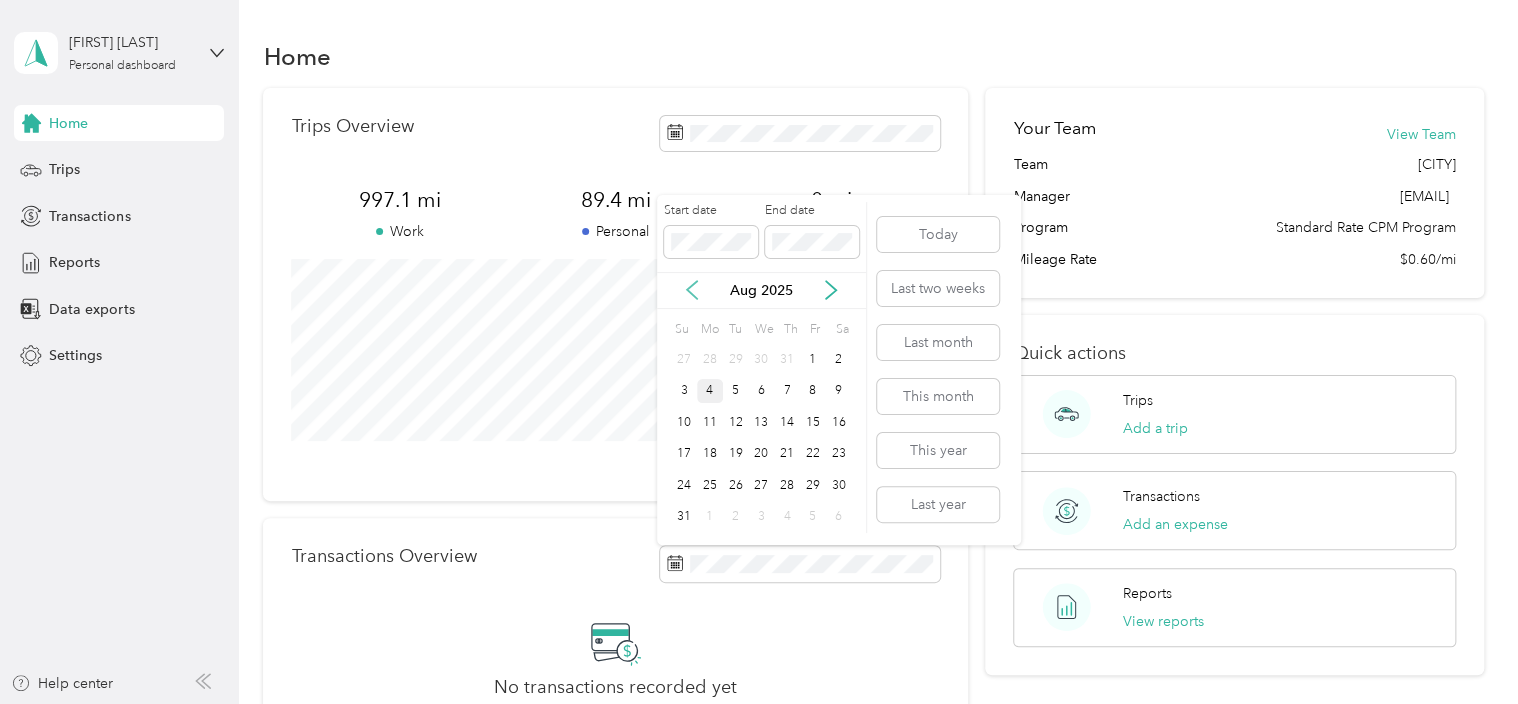 click 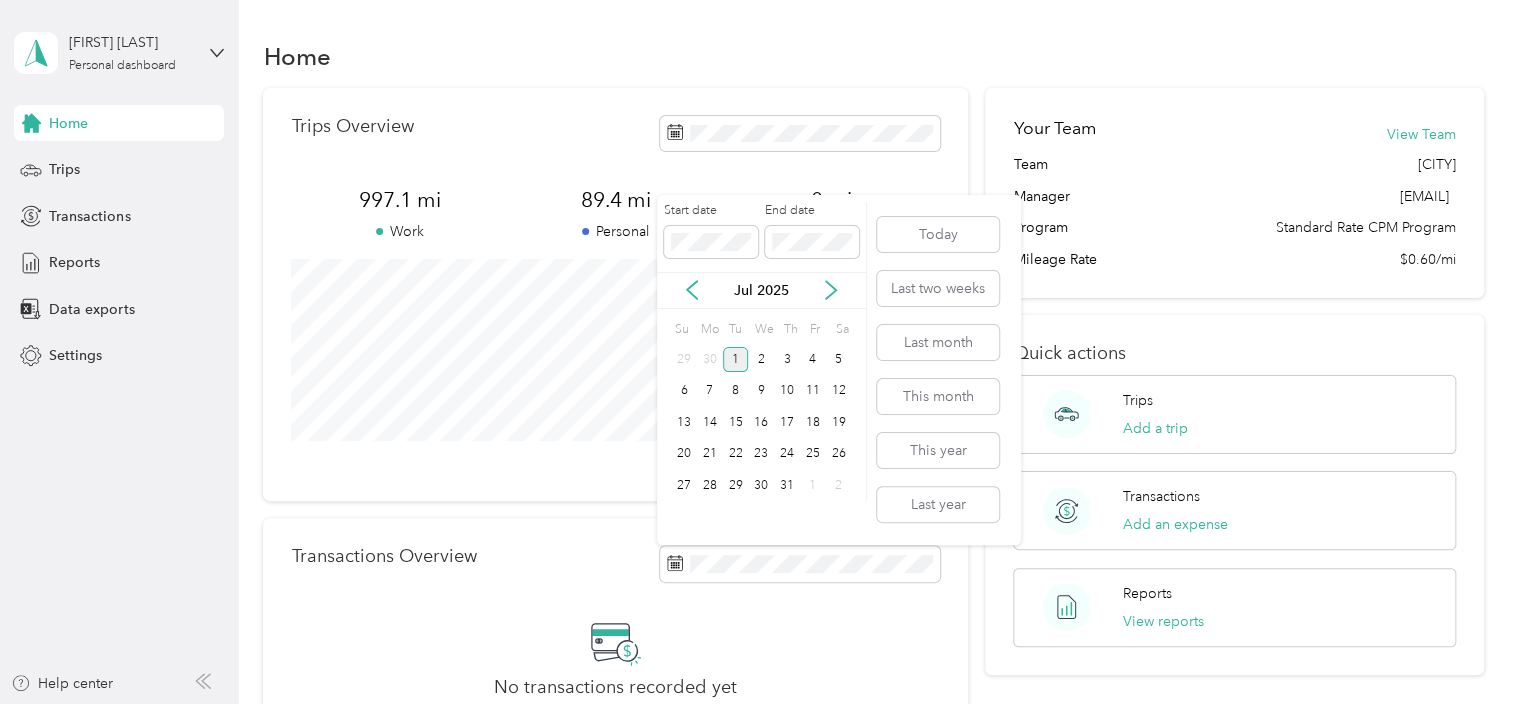 click on "1" at bounding box center [736, 359] 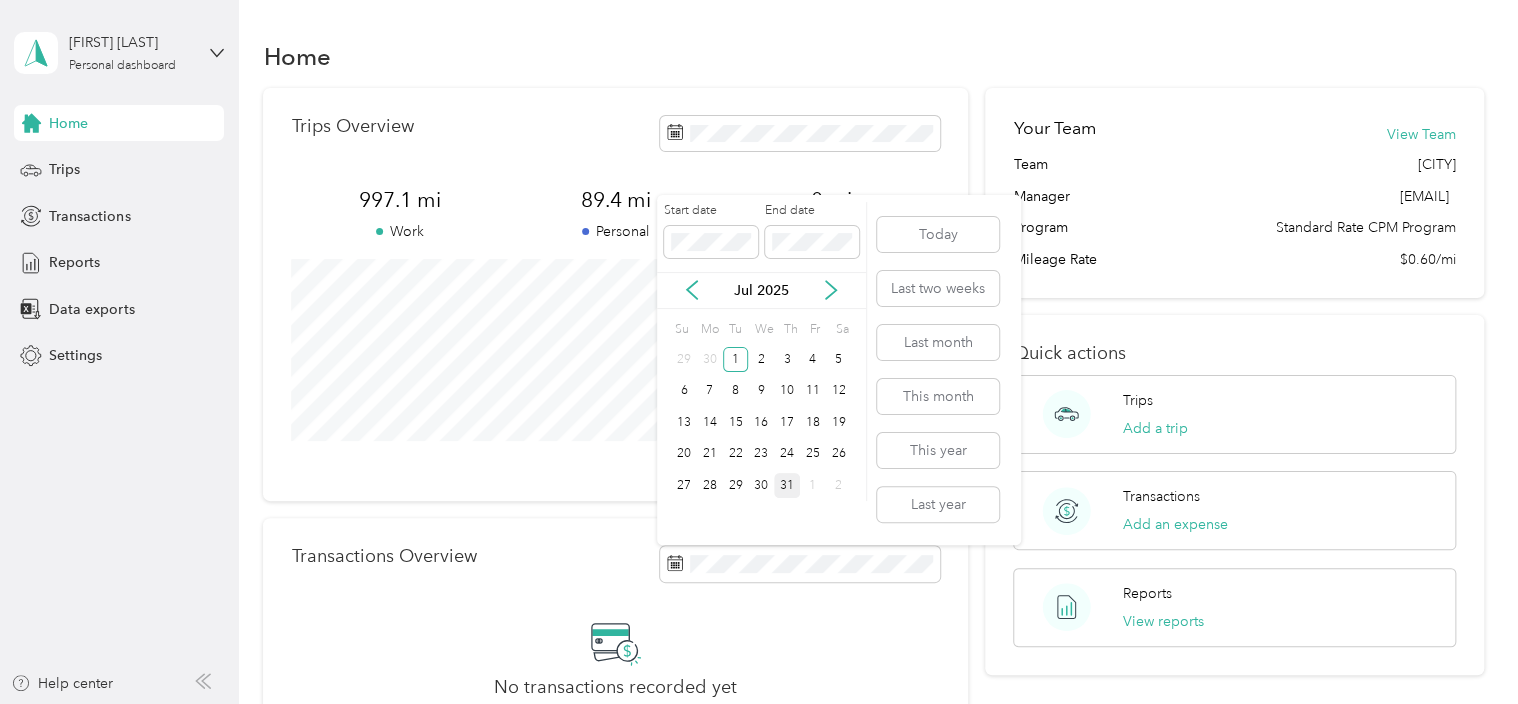 click on "31" at bounding box center (787, 485) 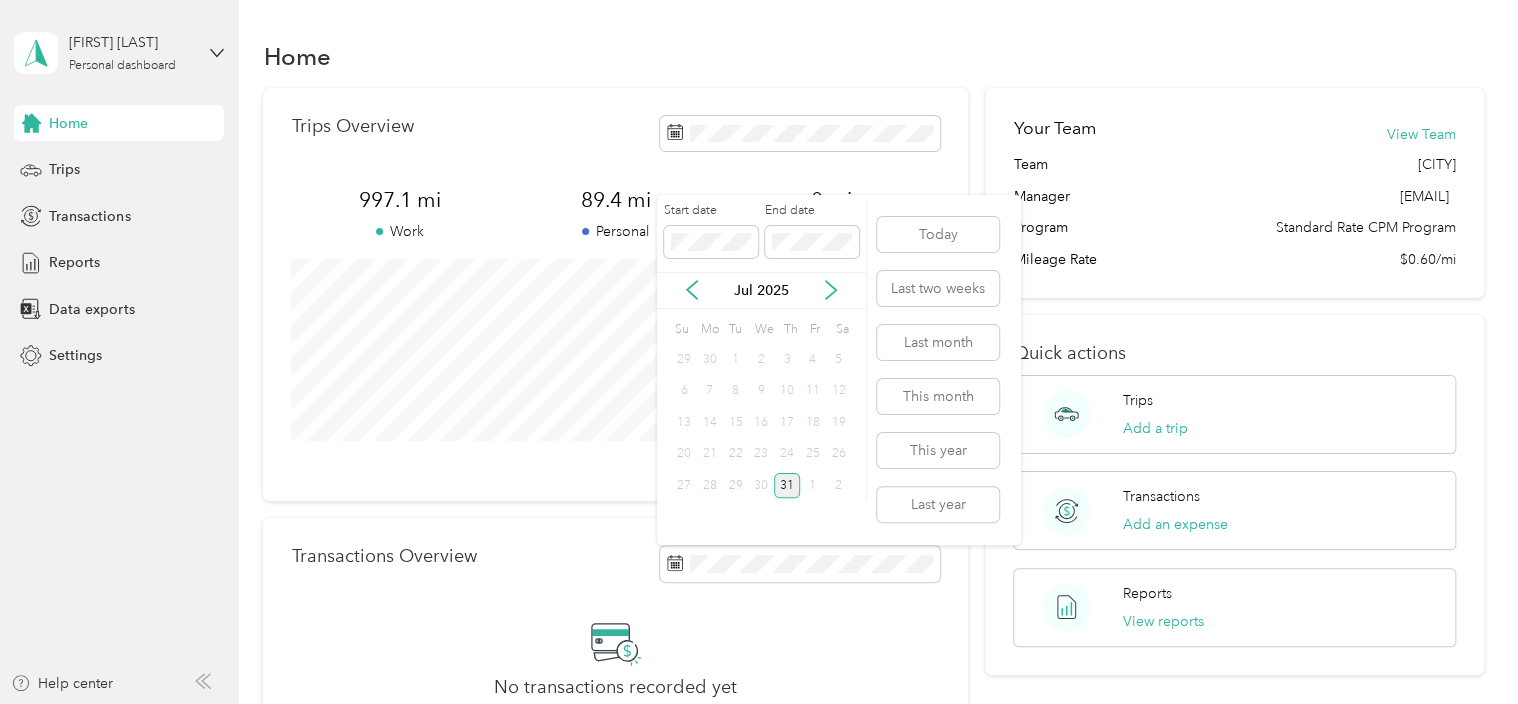click on "31" at bounding box center [787, 485] 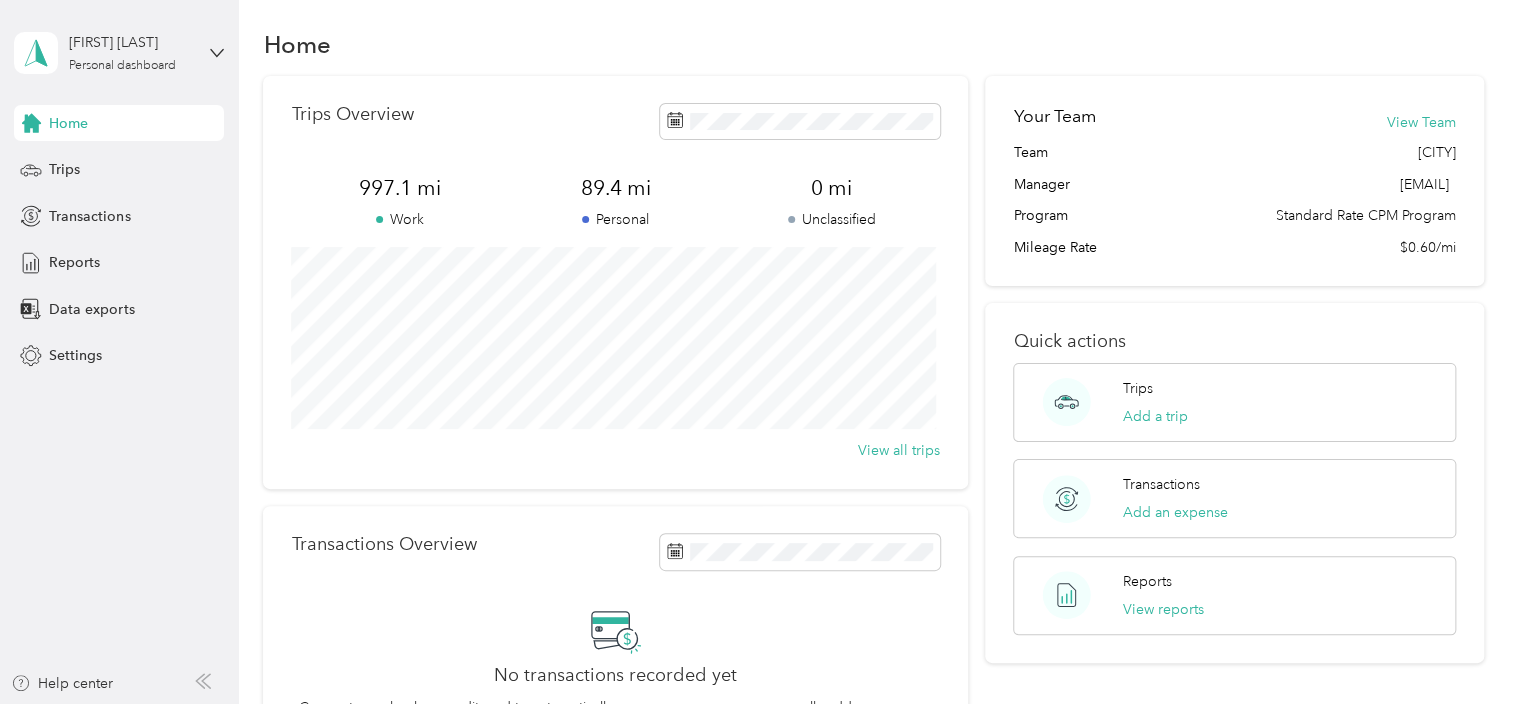 scroll, scrollTop: 0, scrollLeft: 0, axis: both 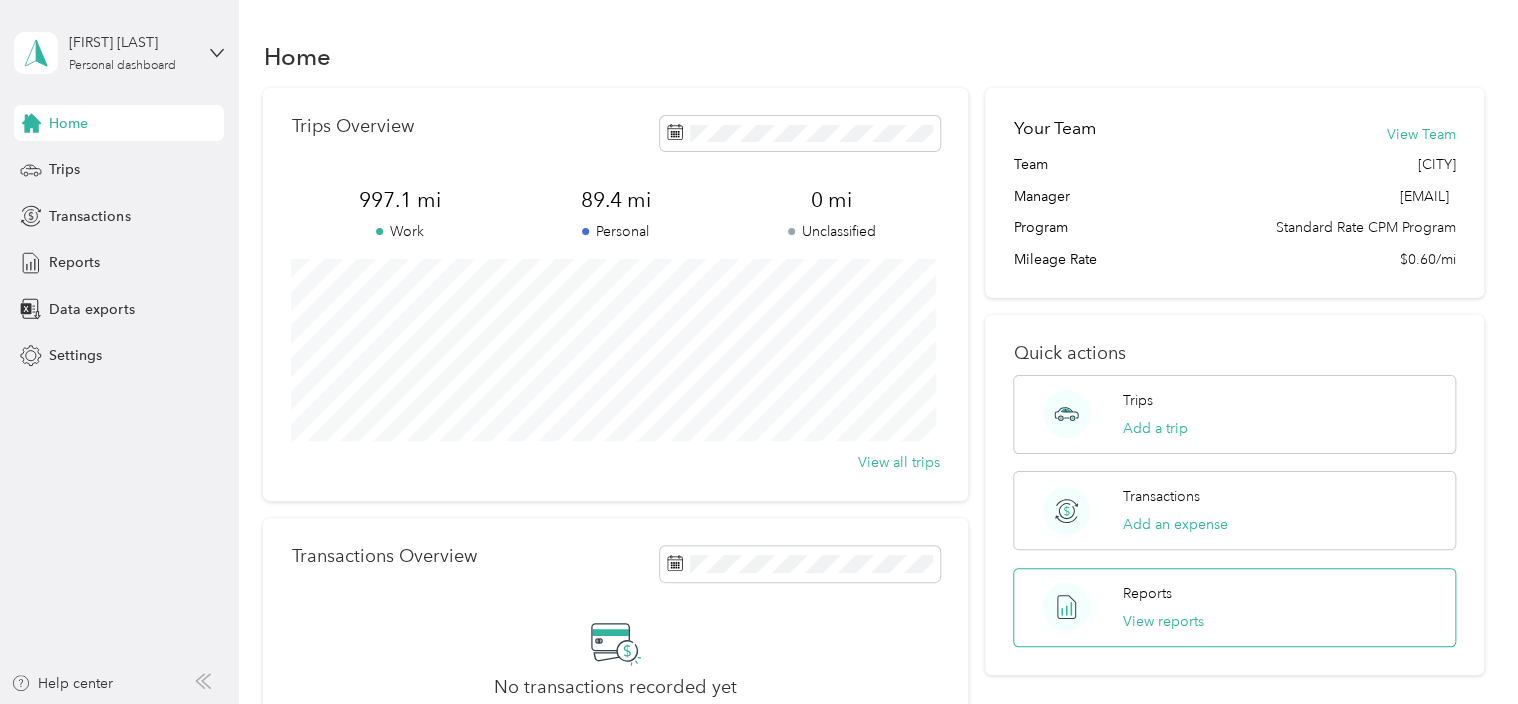 click on "Reports" at bounding box center (1147, 593) 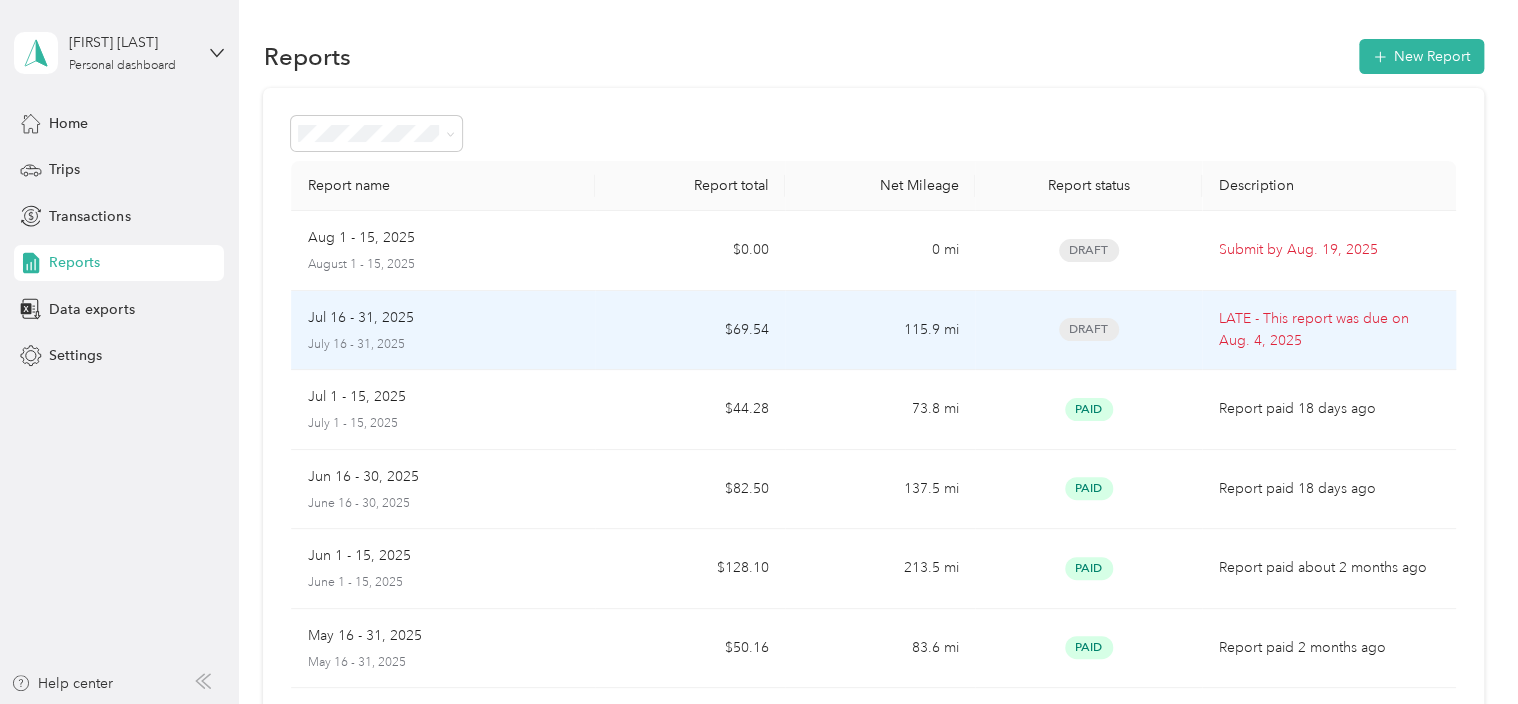click on "Jul 16 - 31, 2025" at bounding box center [360, 318] 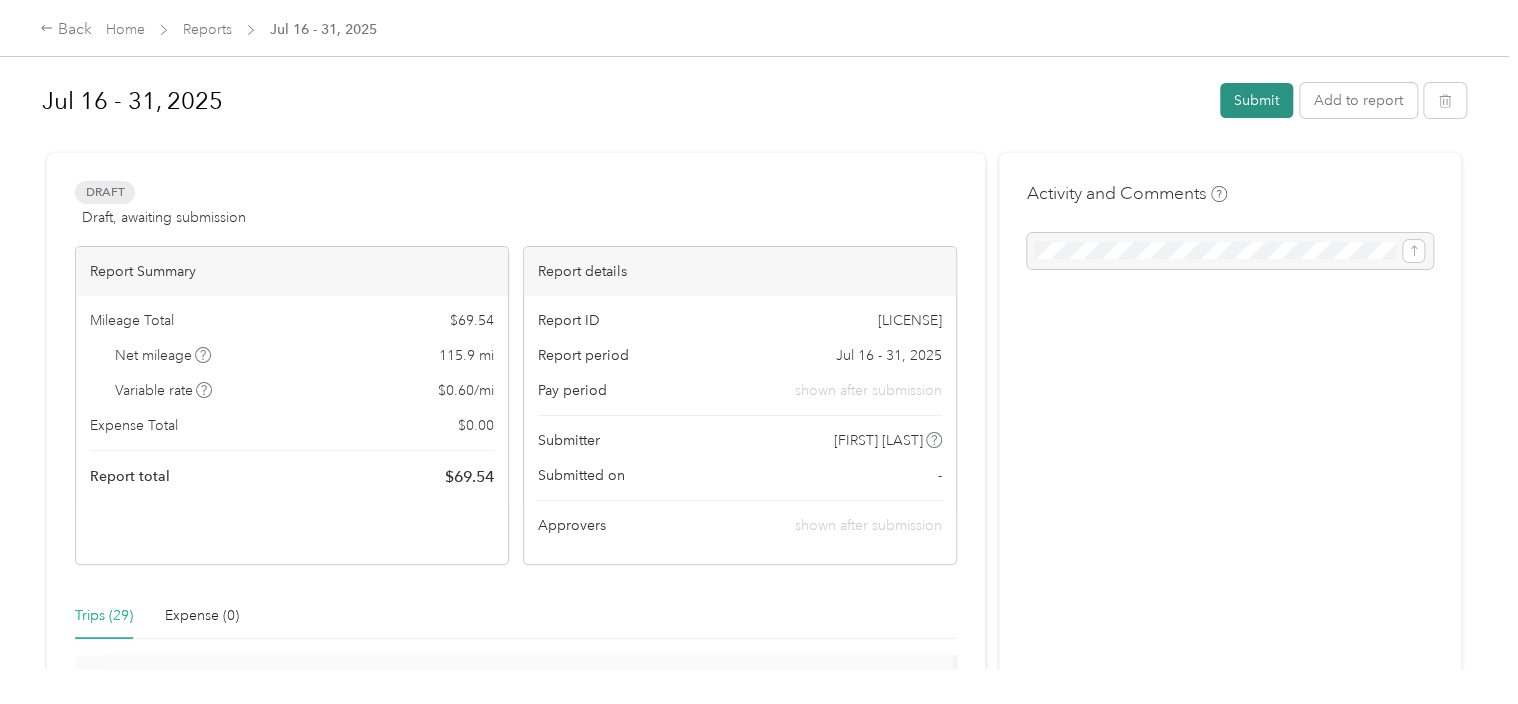 click on "Submit" at bounding box center [1256, 100] 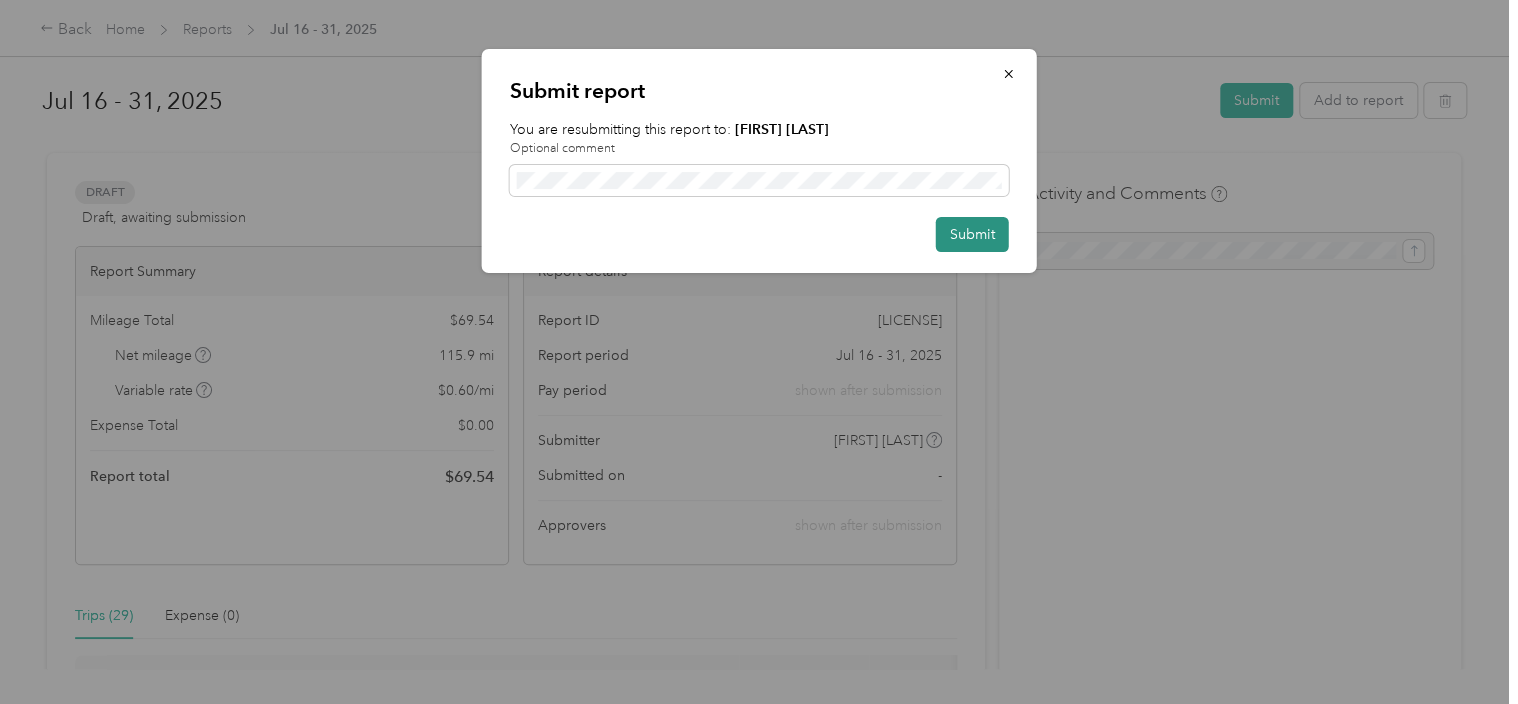 click on "Submit" at bounding box center (972, 234) 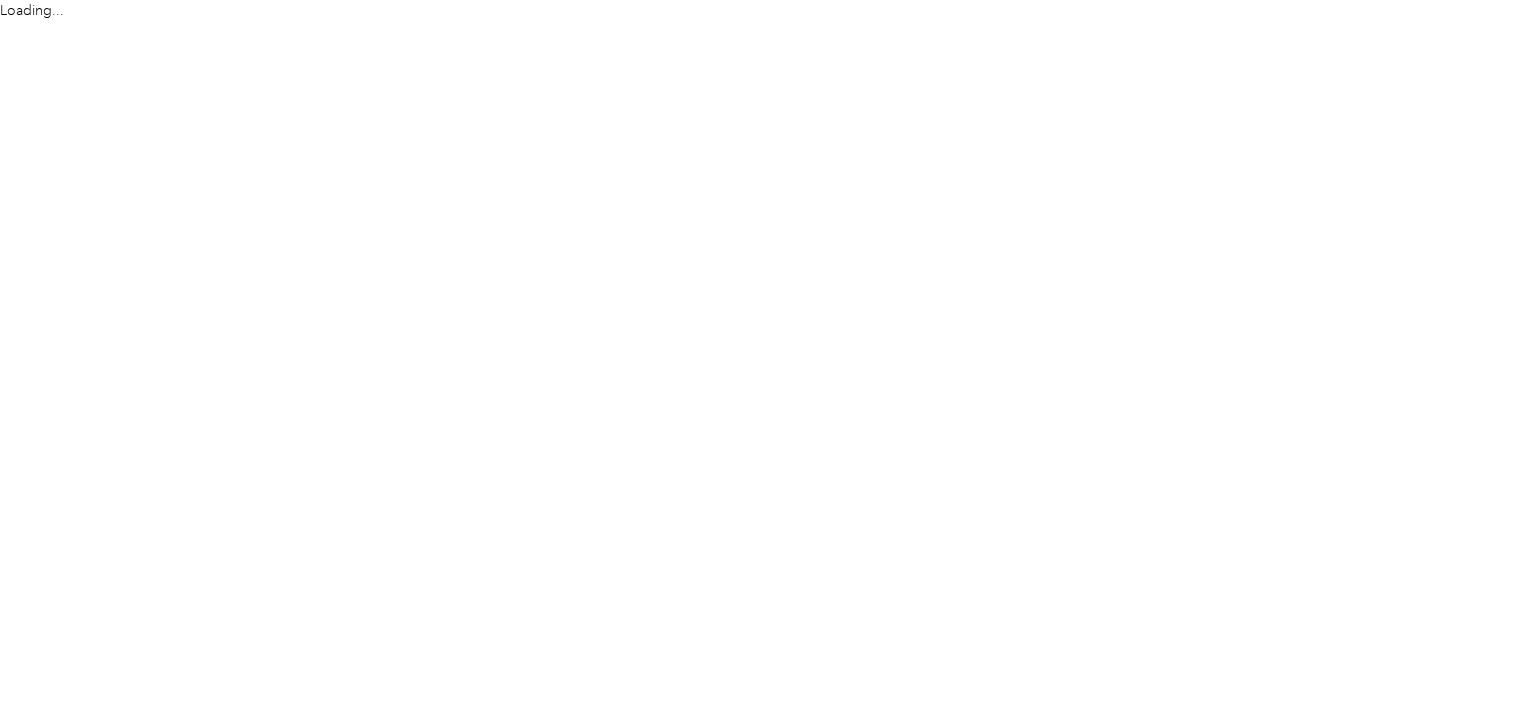 scroll, scrollTop: 0, scrollLeft: 0, axis: both 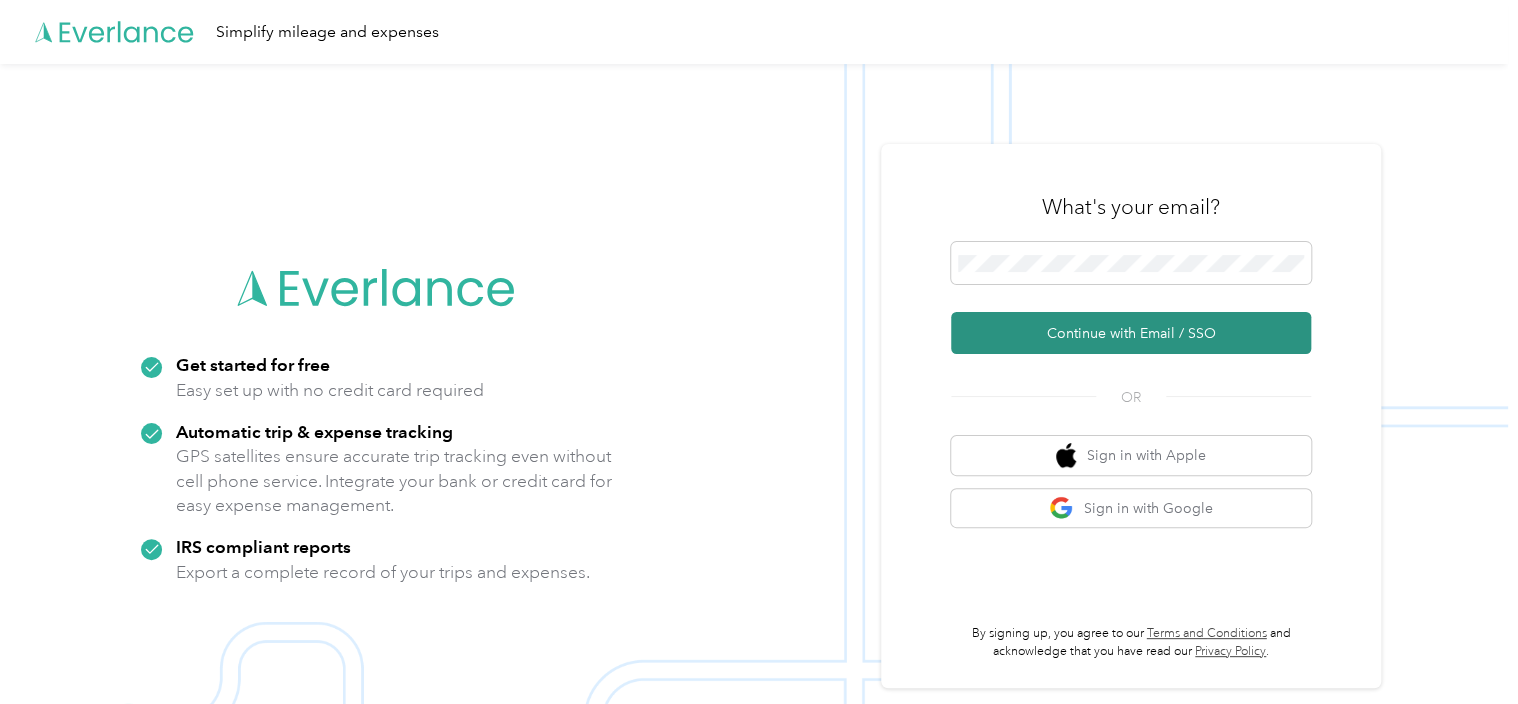 click on "Continue with Email / SSO" at bounding box center (1131, 333) 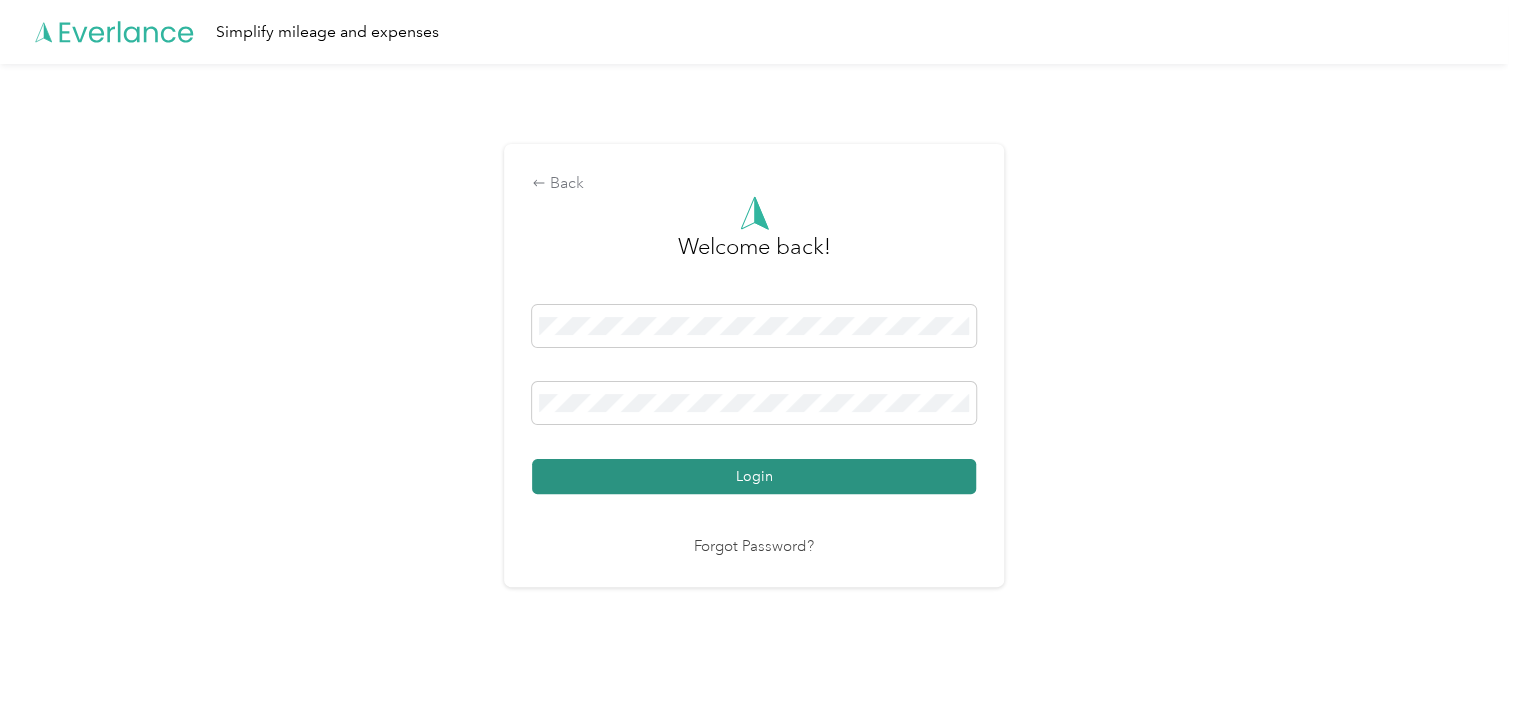click on "Login" at bounding box center [754, 476] 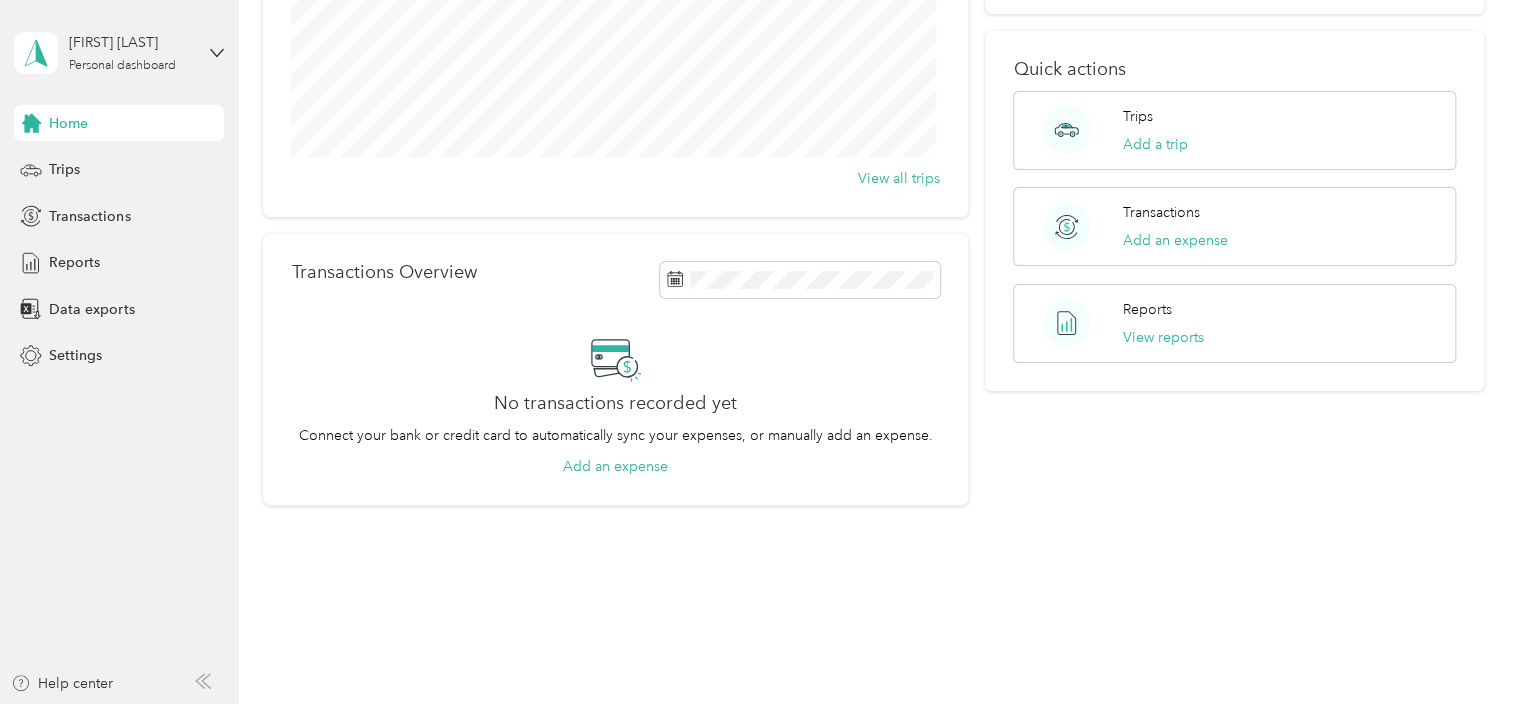 scroll, scrollTop: 292, scrollLeft: 0, axis: vertical 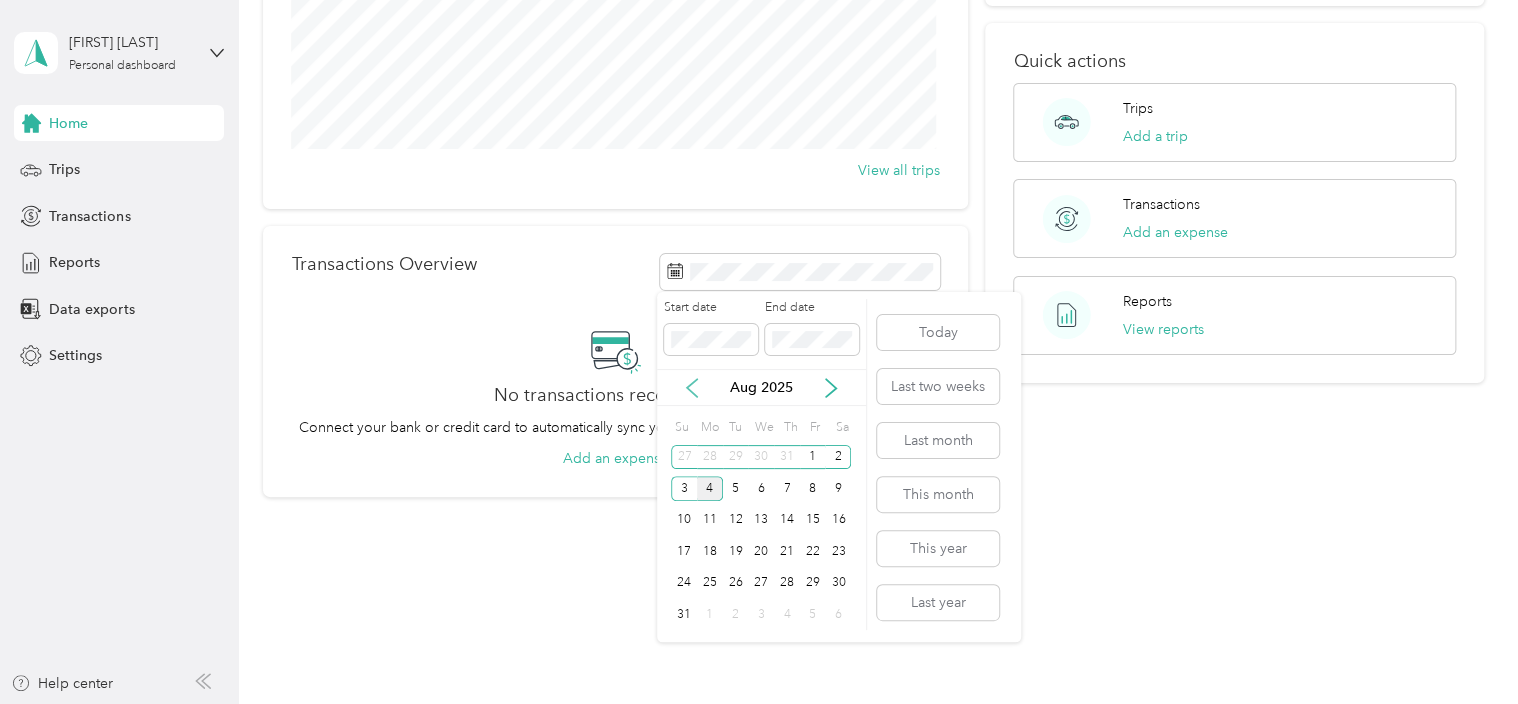 click 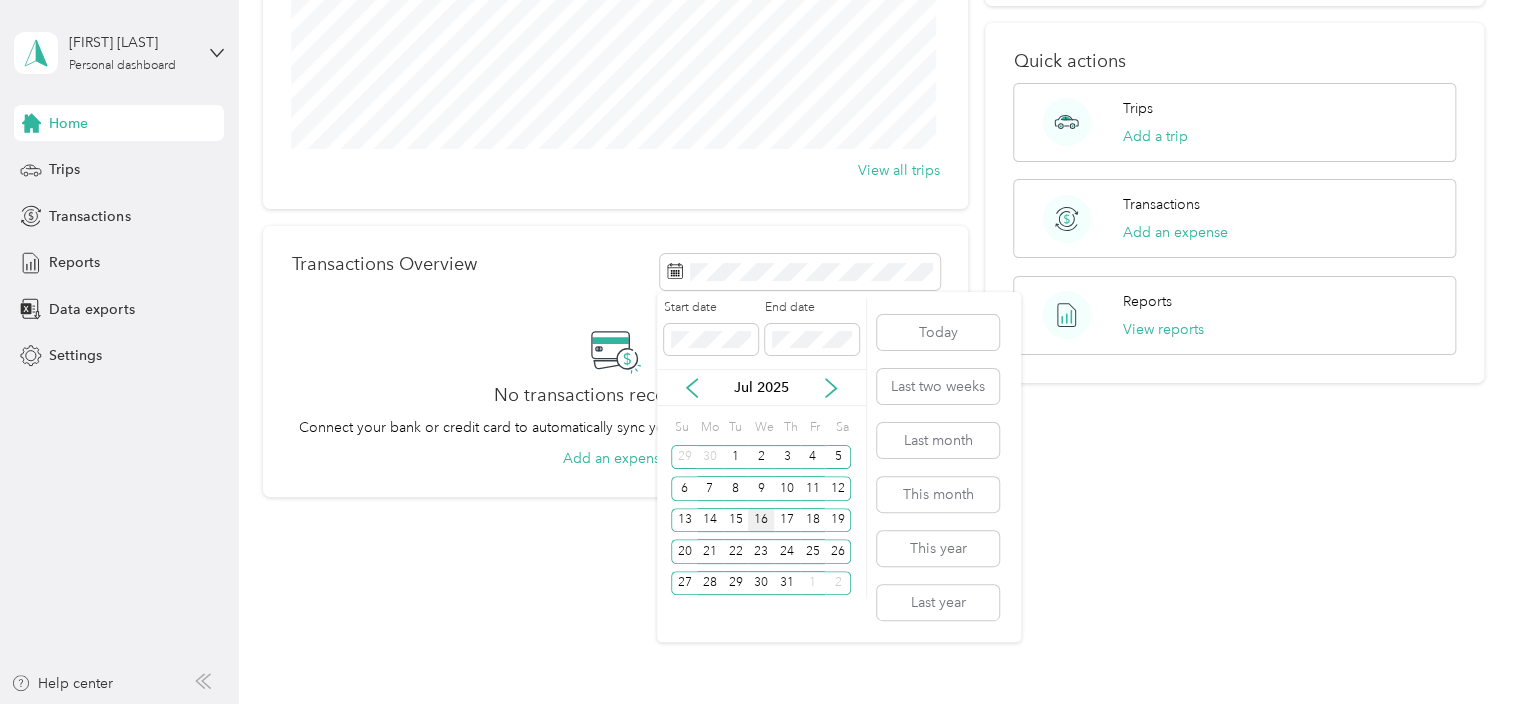 click on "16" at bounding box center (761, 520) 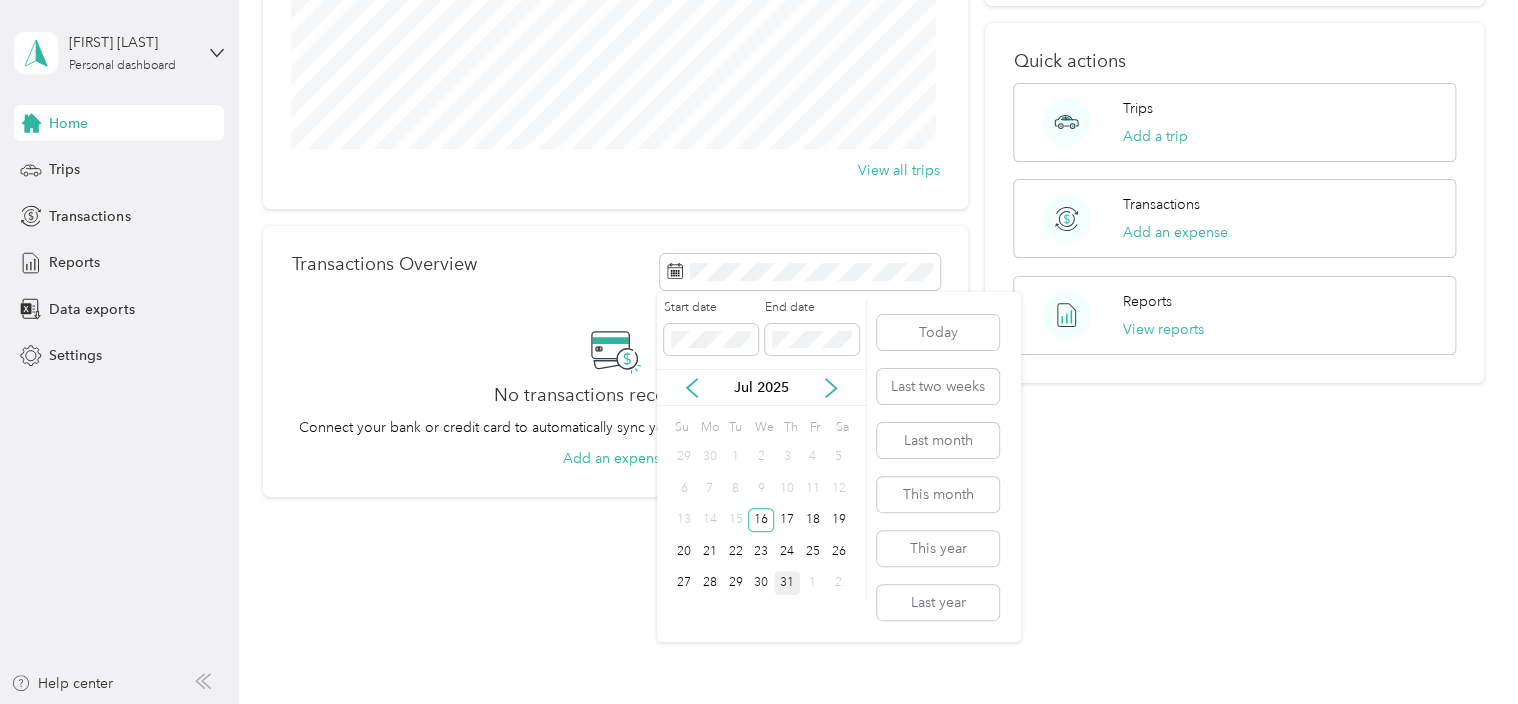 click on "31" at bounding box center [787, 583] 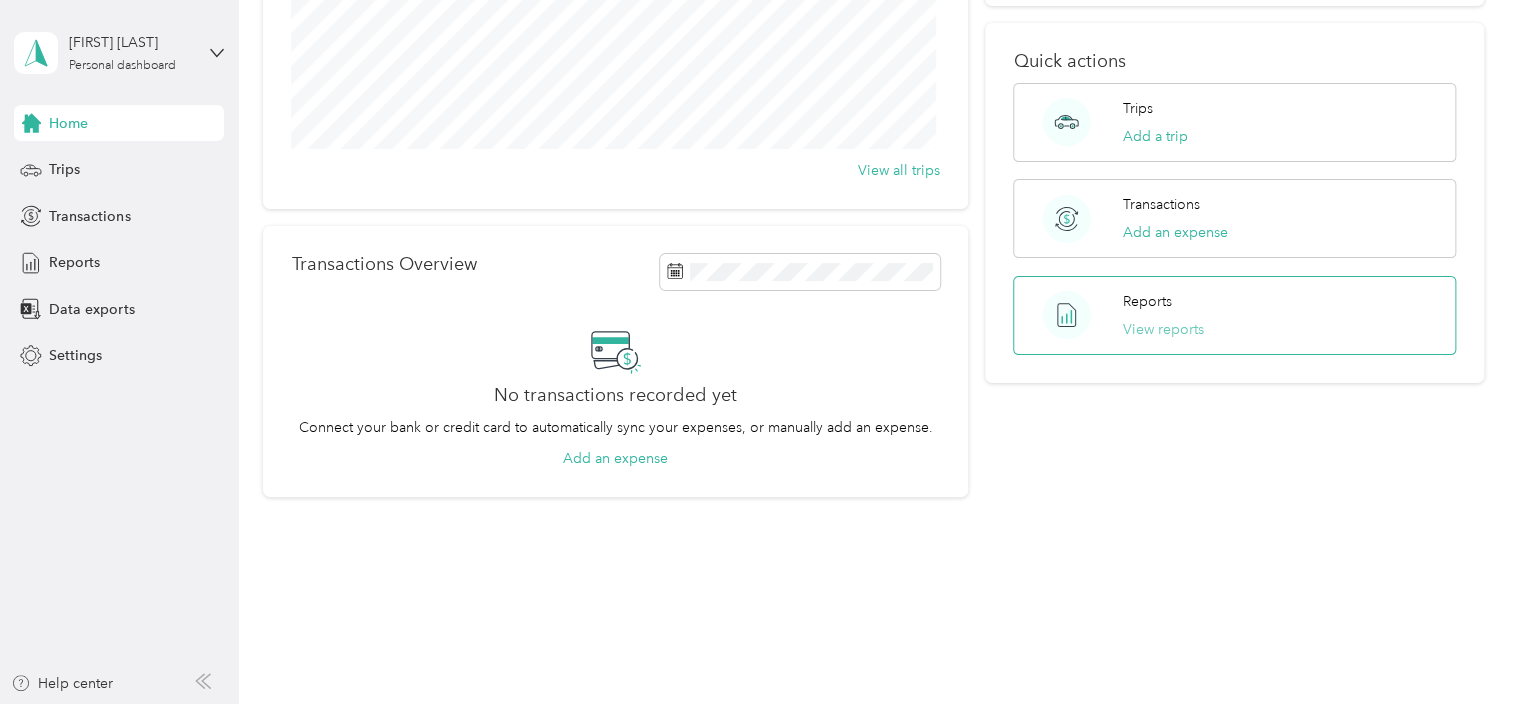 click on "View reports" at bounding box center [1163, 329] 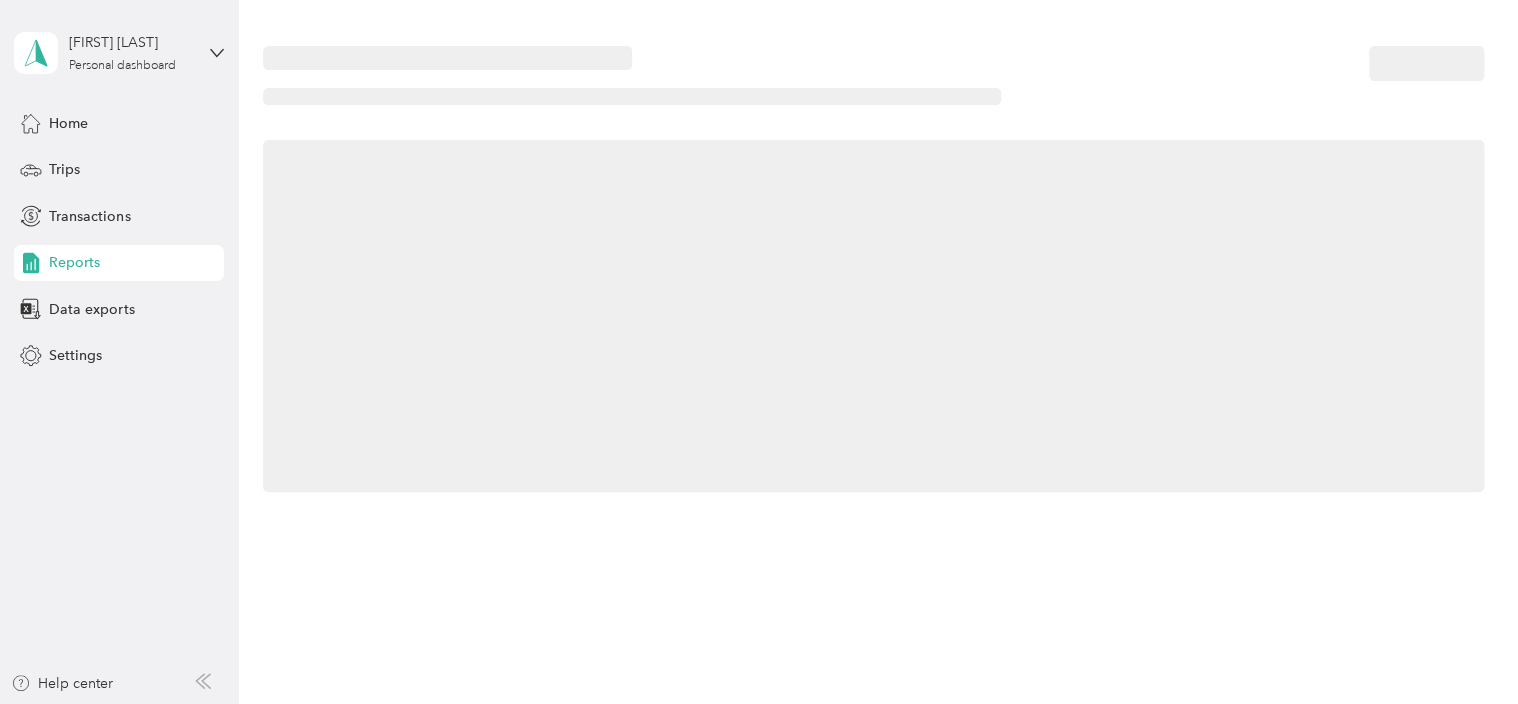 scroll, scrollTop: 0, scrollLeft: 0, axis: both 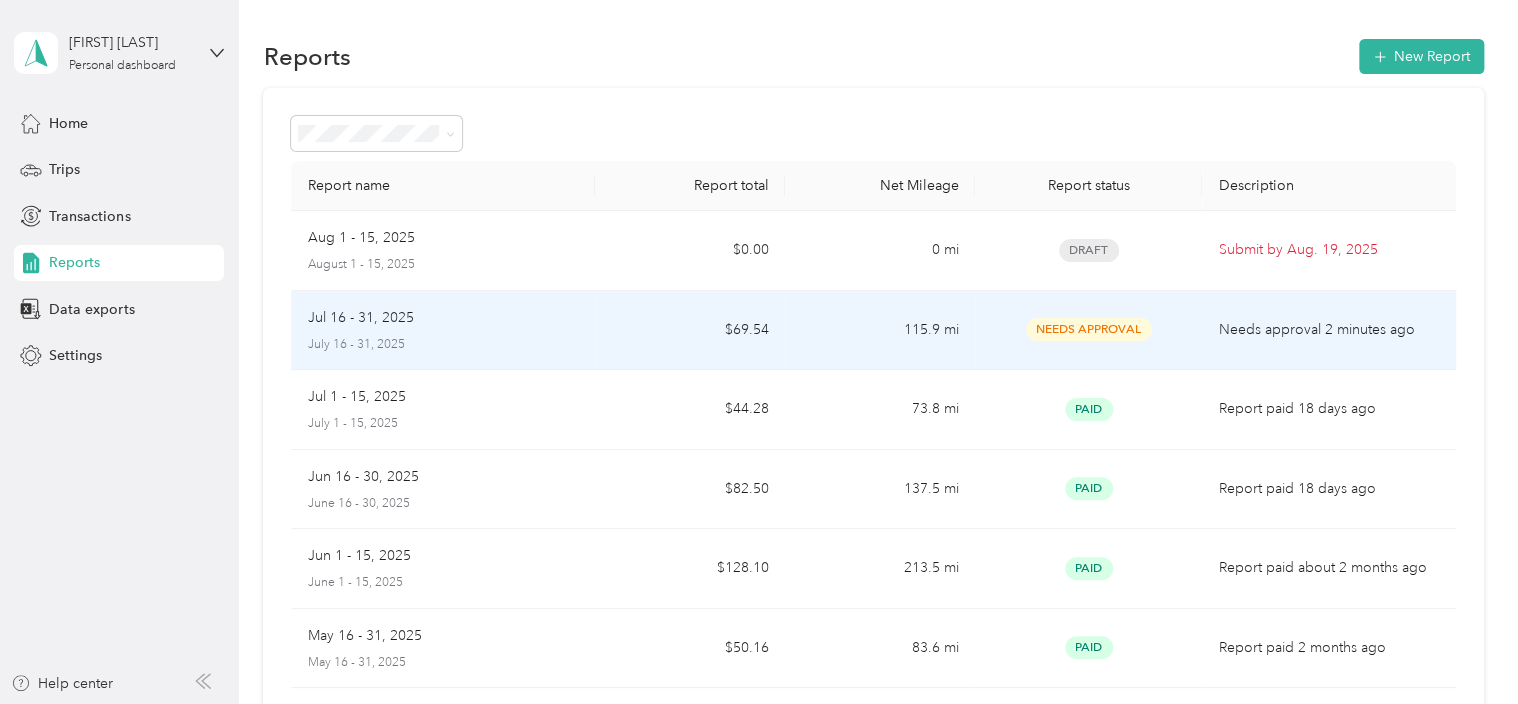 click on "Needs Approval" at bounding box center (1089, 329) 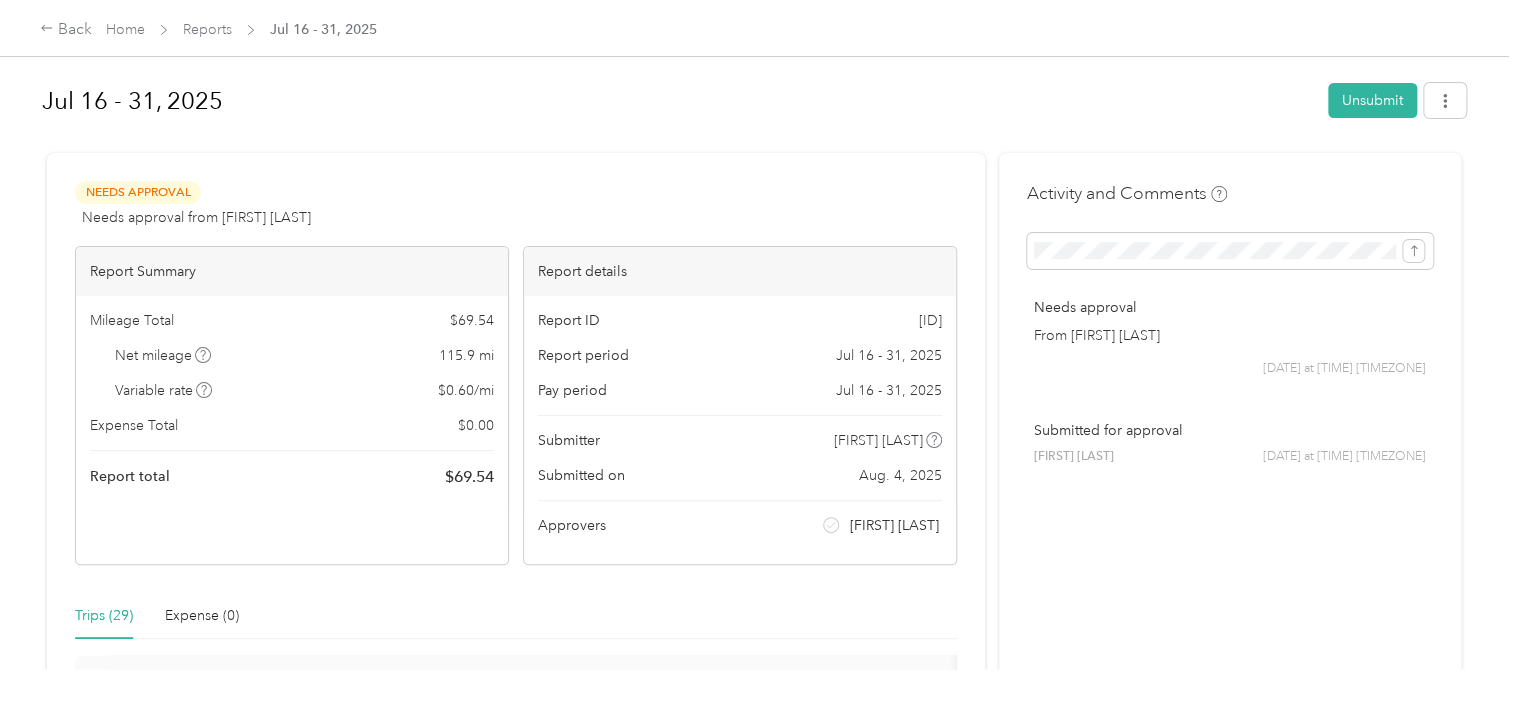 drag, startPoint x: 1436, startPoint y: 100, endPoint x: 1229, endPoint y: 72, distance: 208.88513 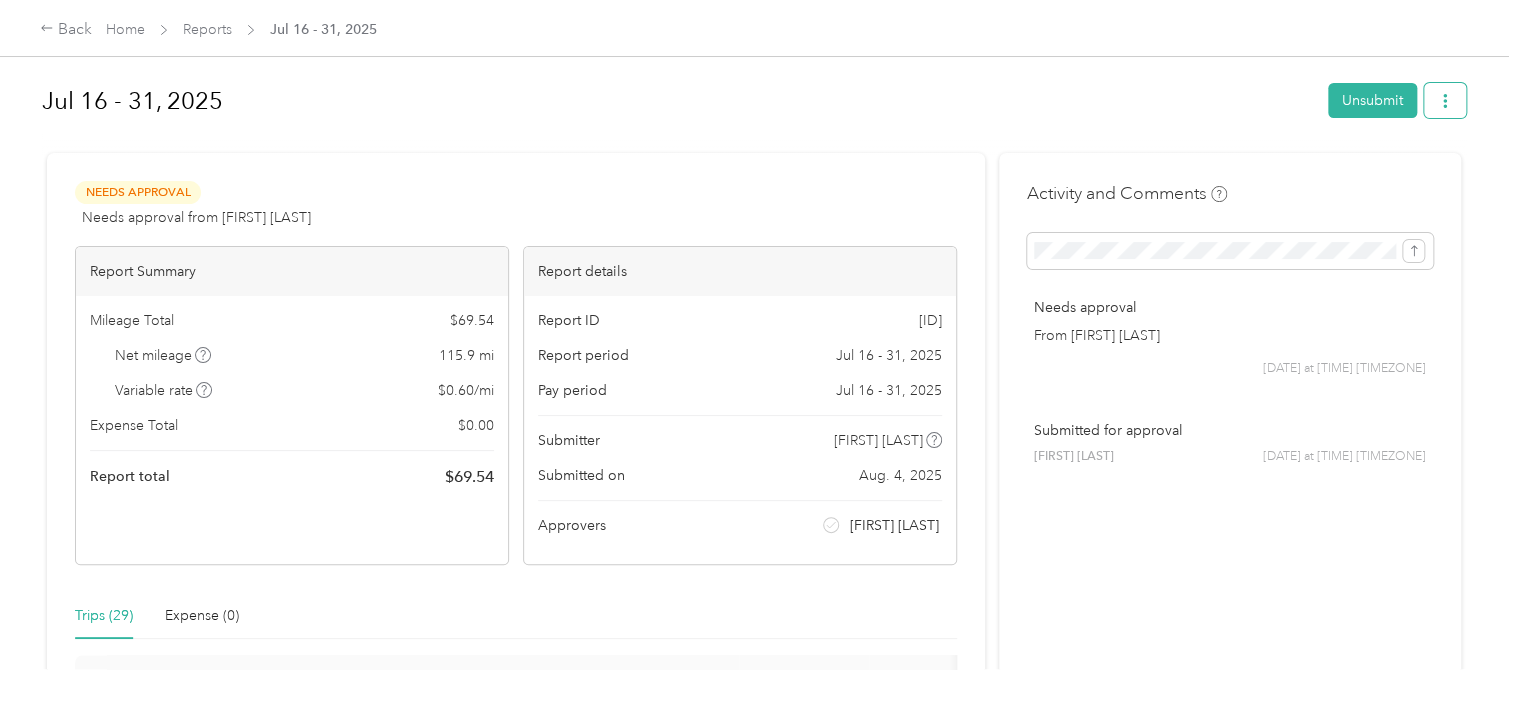 click 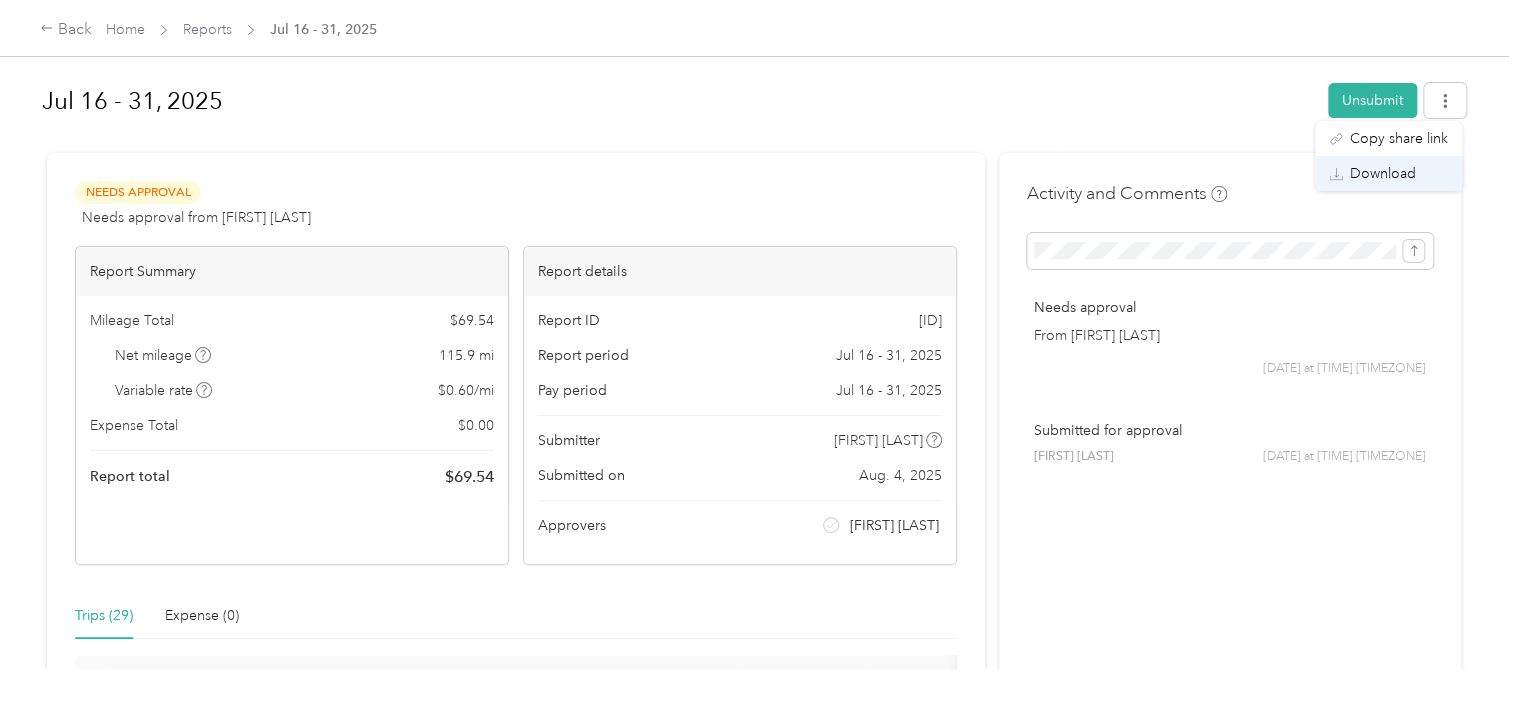 click on "Download" at bounding box center (1388, 173) 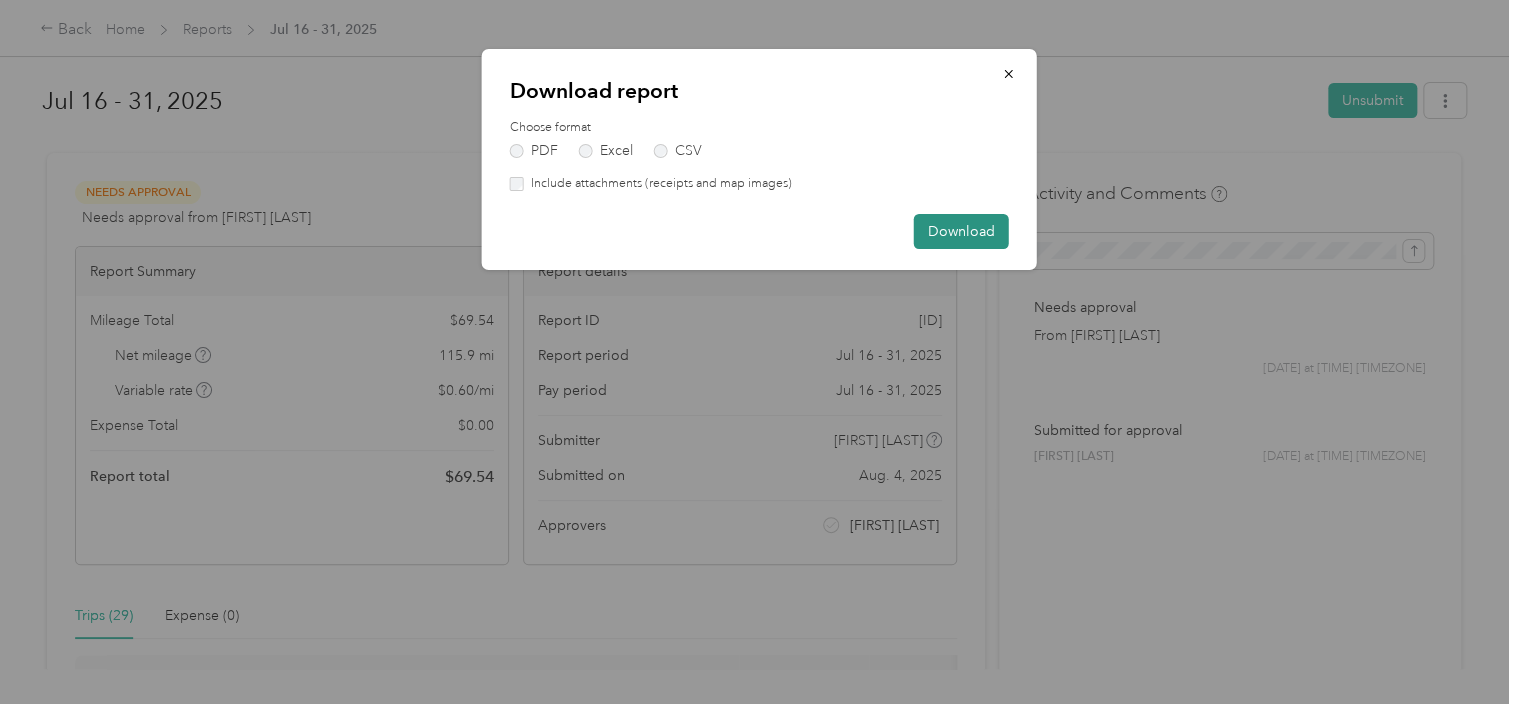 click on "Download" at bounding box center [961, 231] 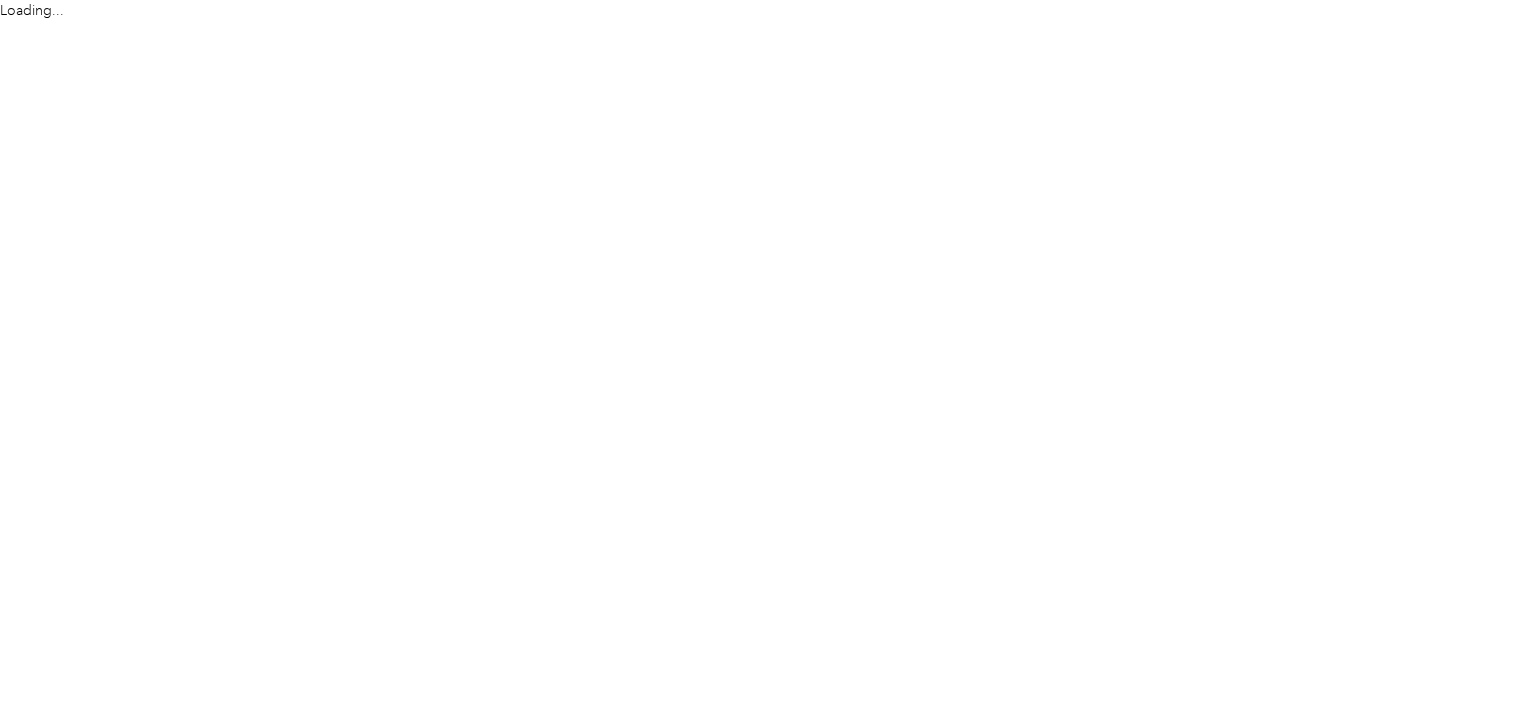 scroll, scrollTop: 0, scrollLeft: 0, axis: both 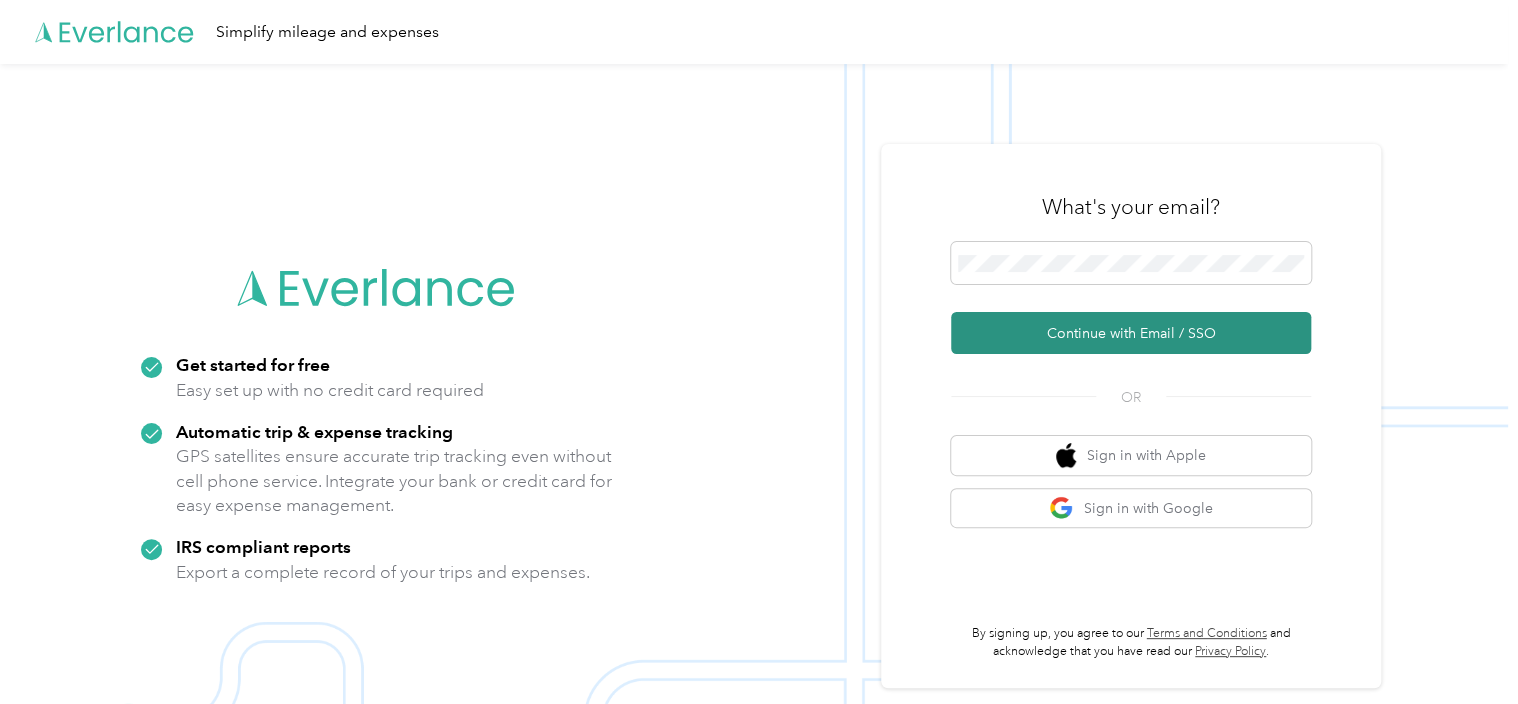 click on "Continue with Email / SSO" at bounding box center (1131, 333) 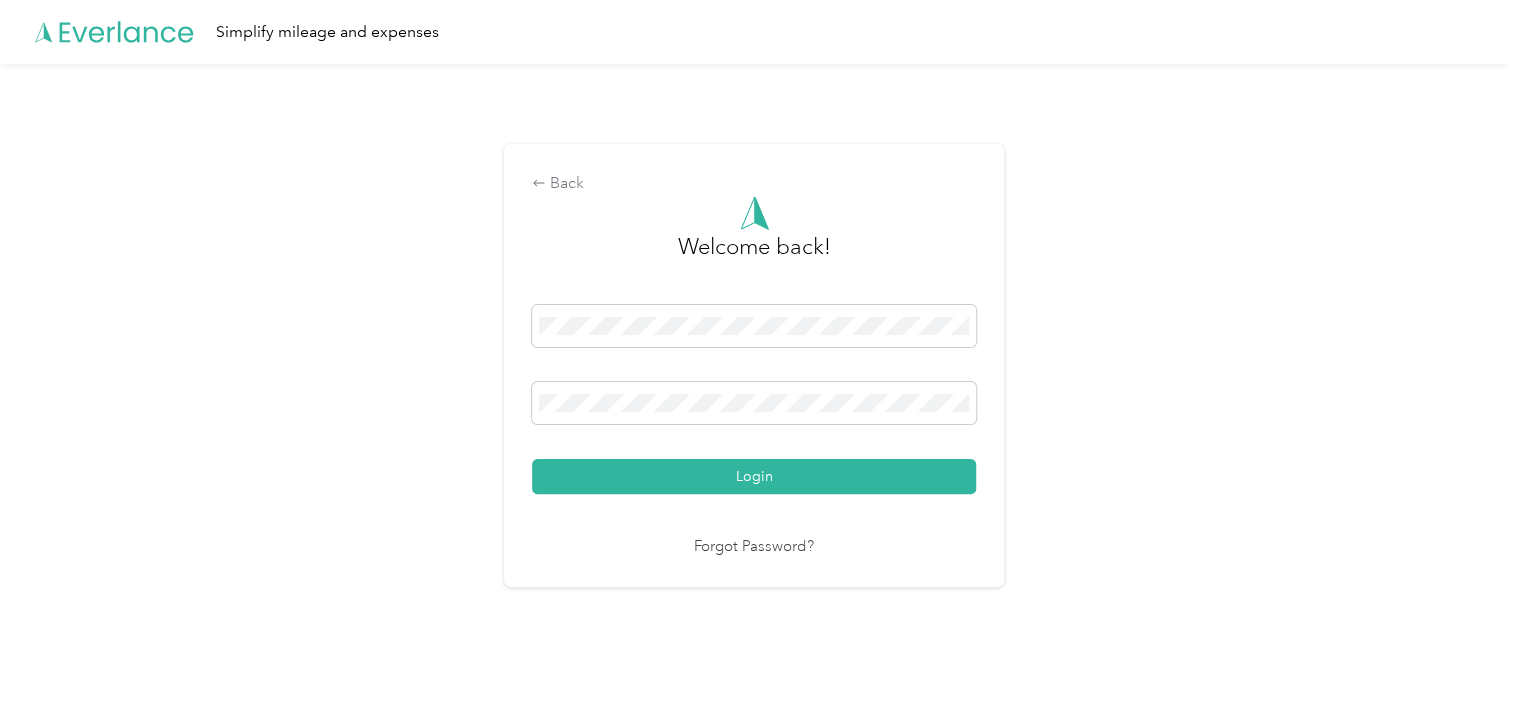 click on "Login" at bounding box center [754, 476] 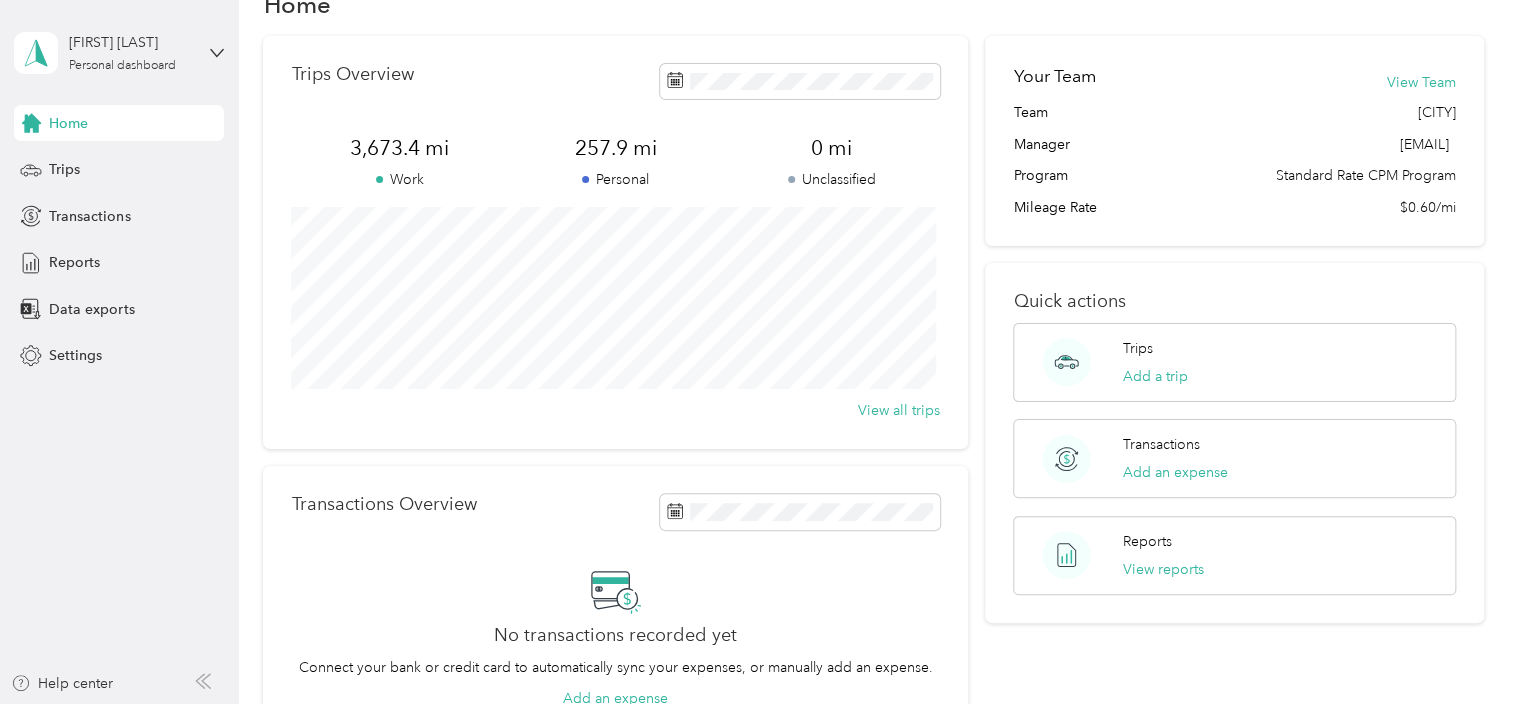scroll, scrollTop: 292, scrollLeft: 0, axis: vertical 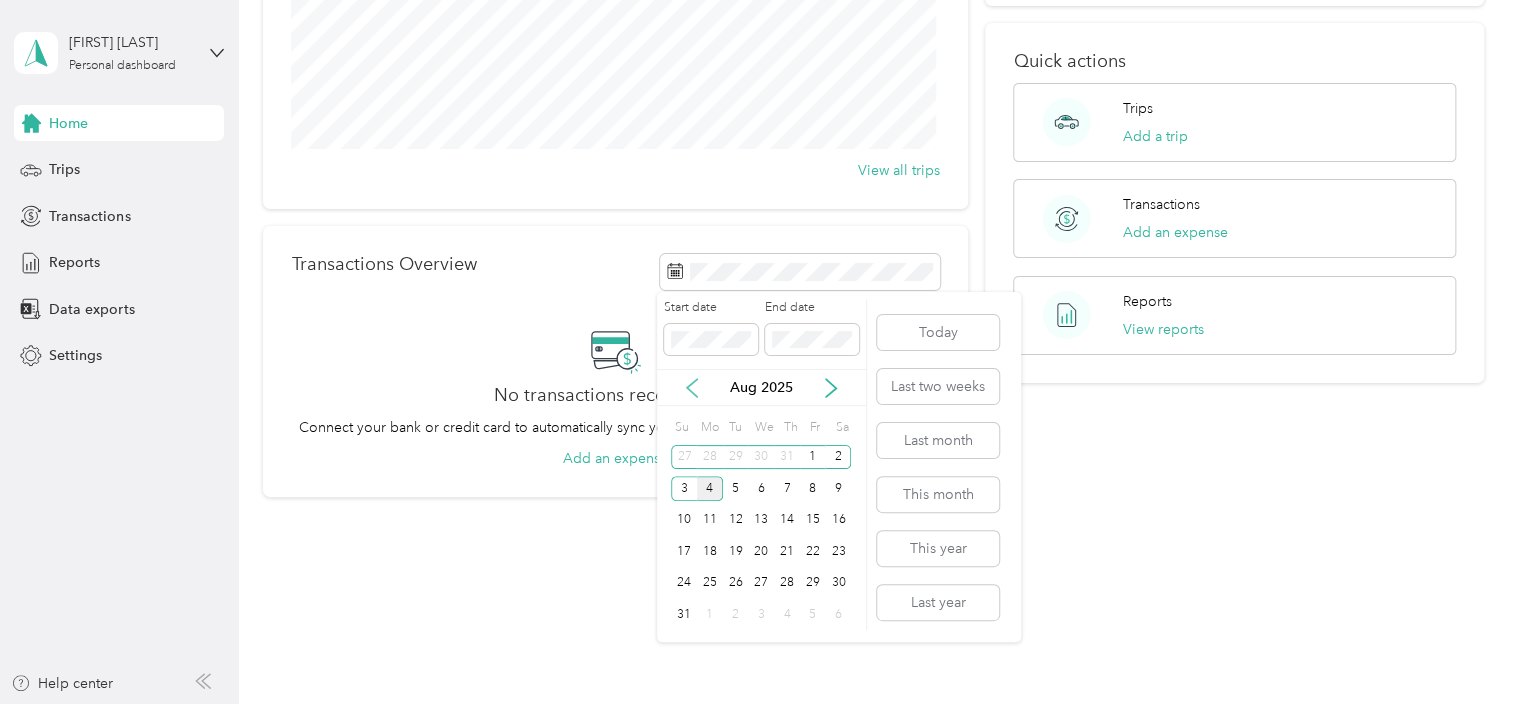 click 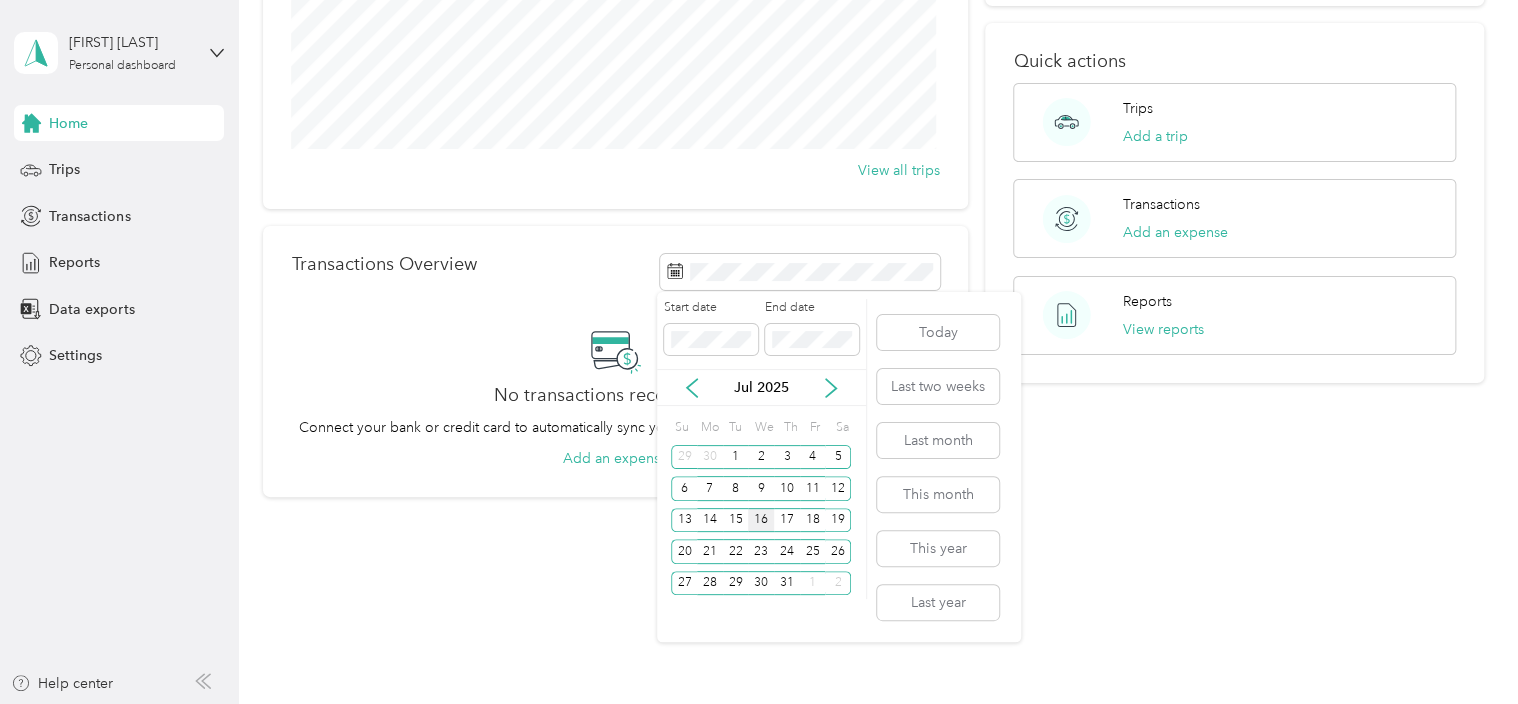 click on "16" at bounding box center [761, 520] 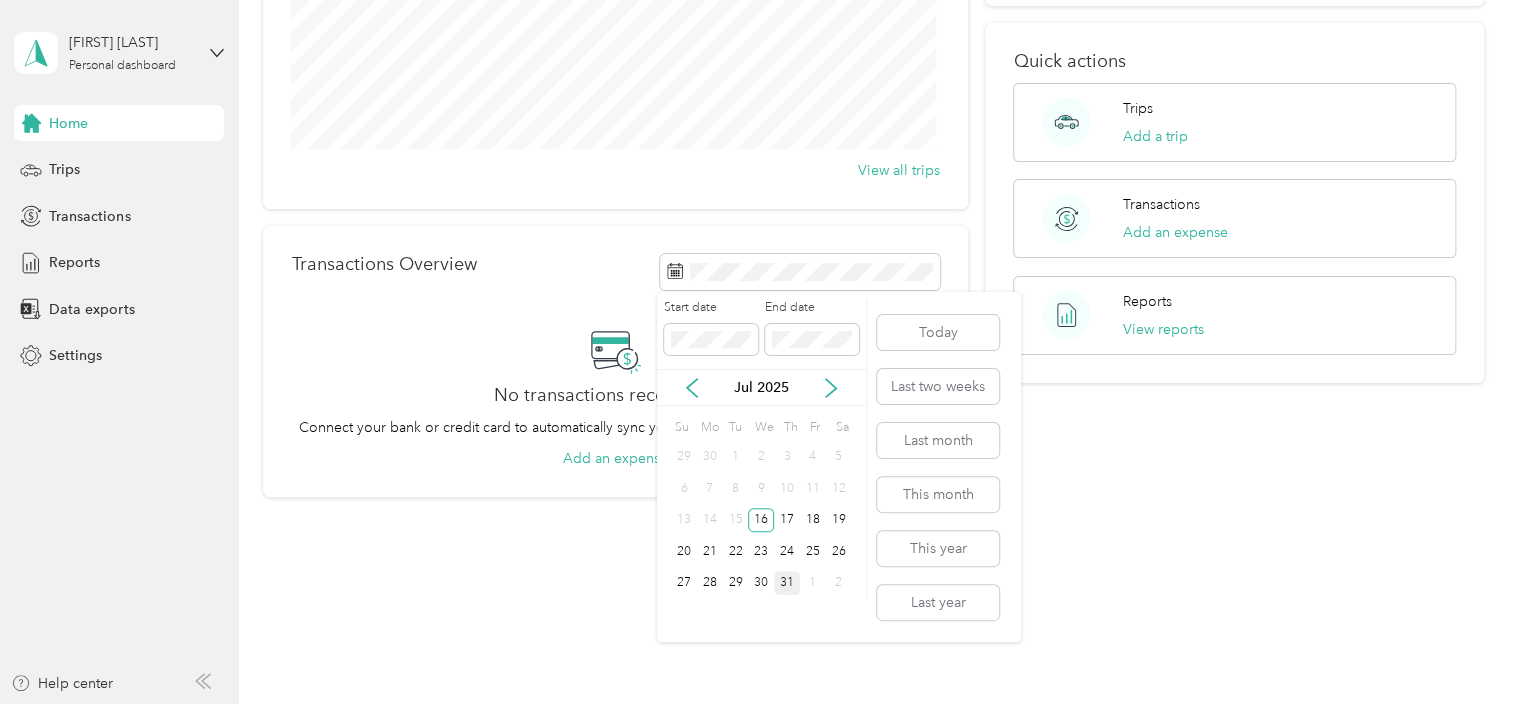 click on "31" at bounding box center (787, 583) 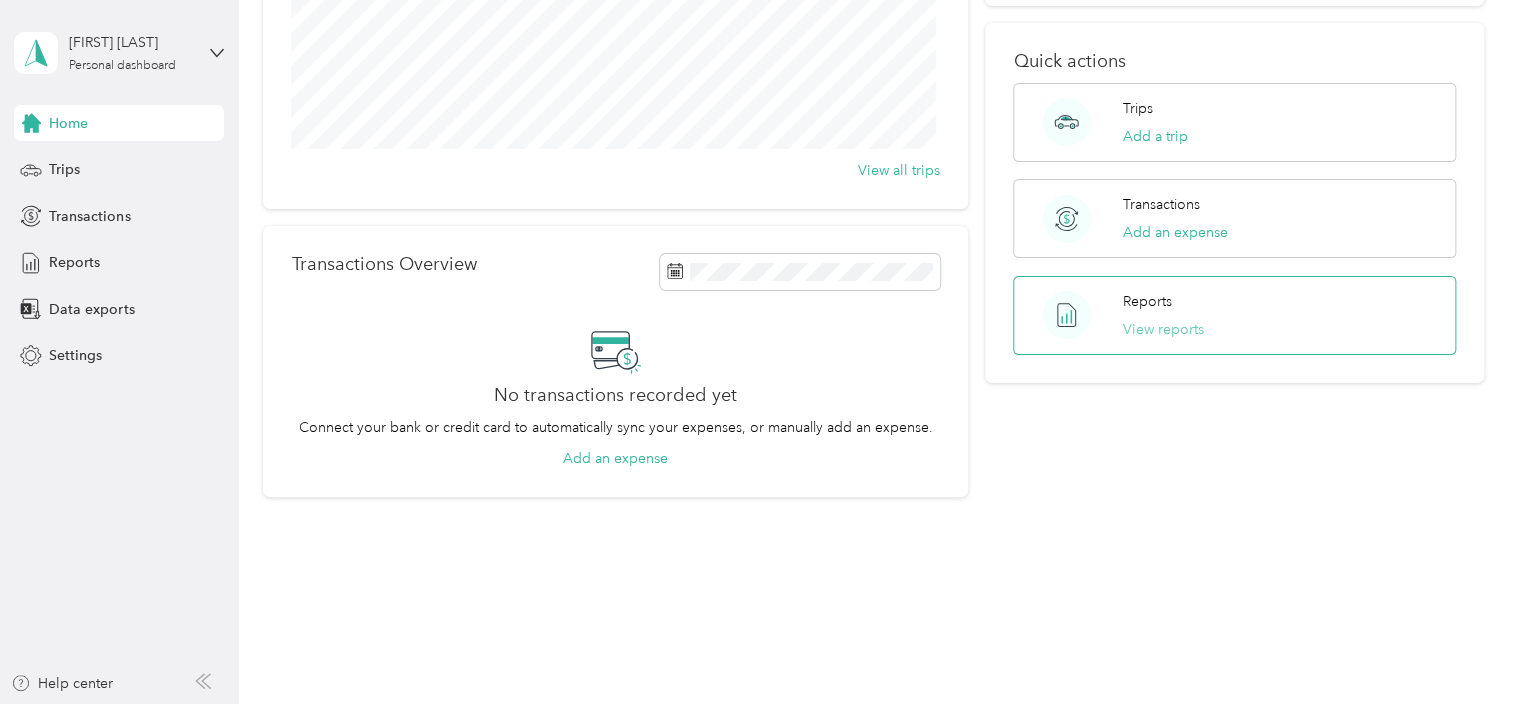 click on "View reports" at bounding box center (1163, 329) 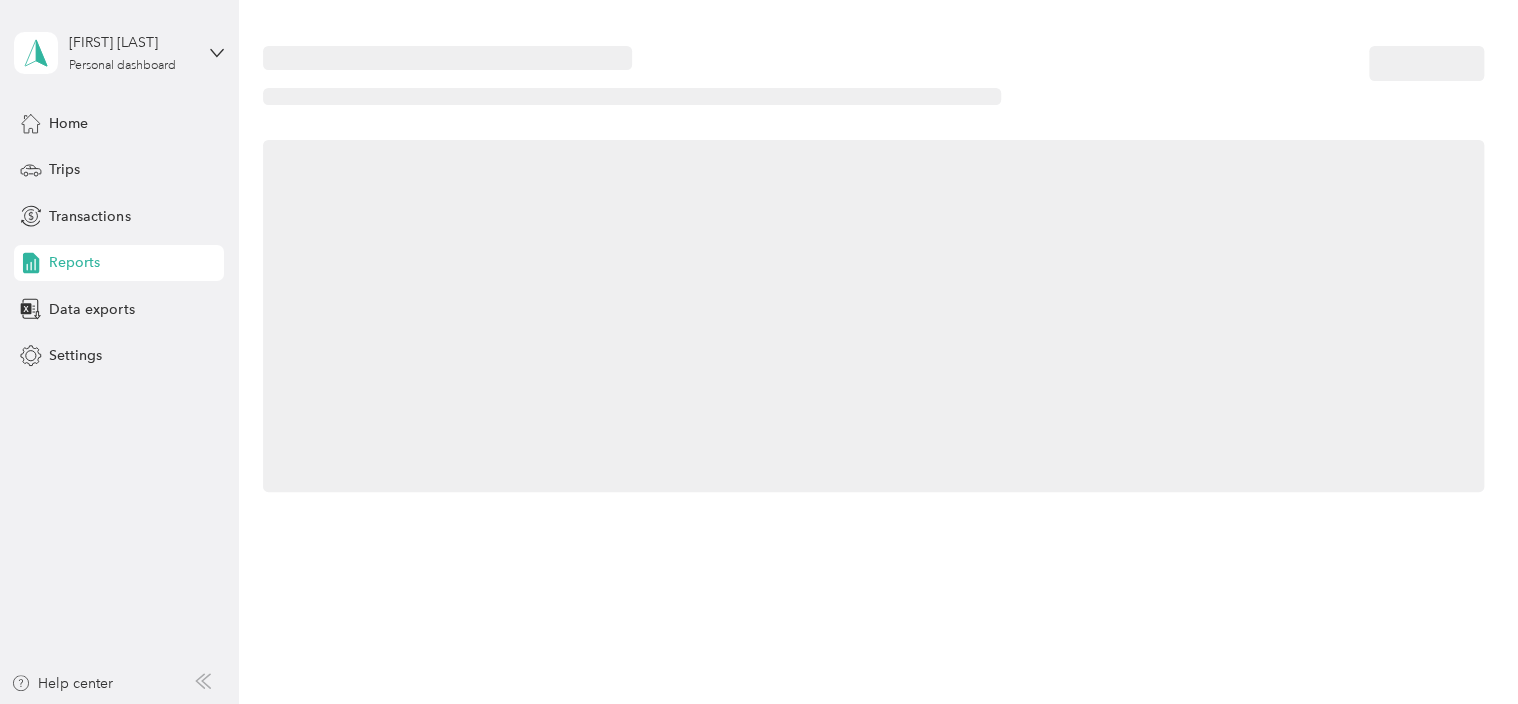 scroll, scrollTop: 0, scrollLeft: 0, axis: both 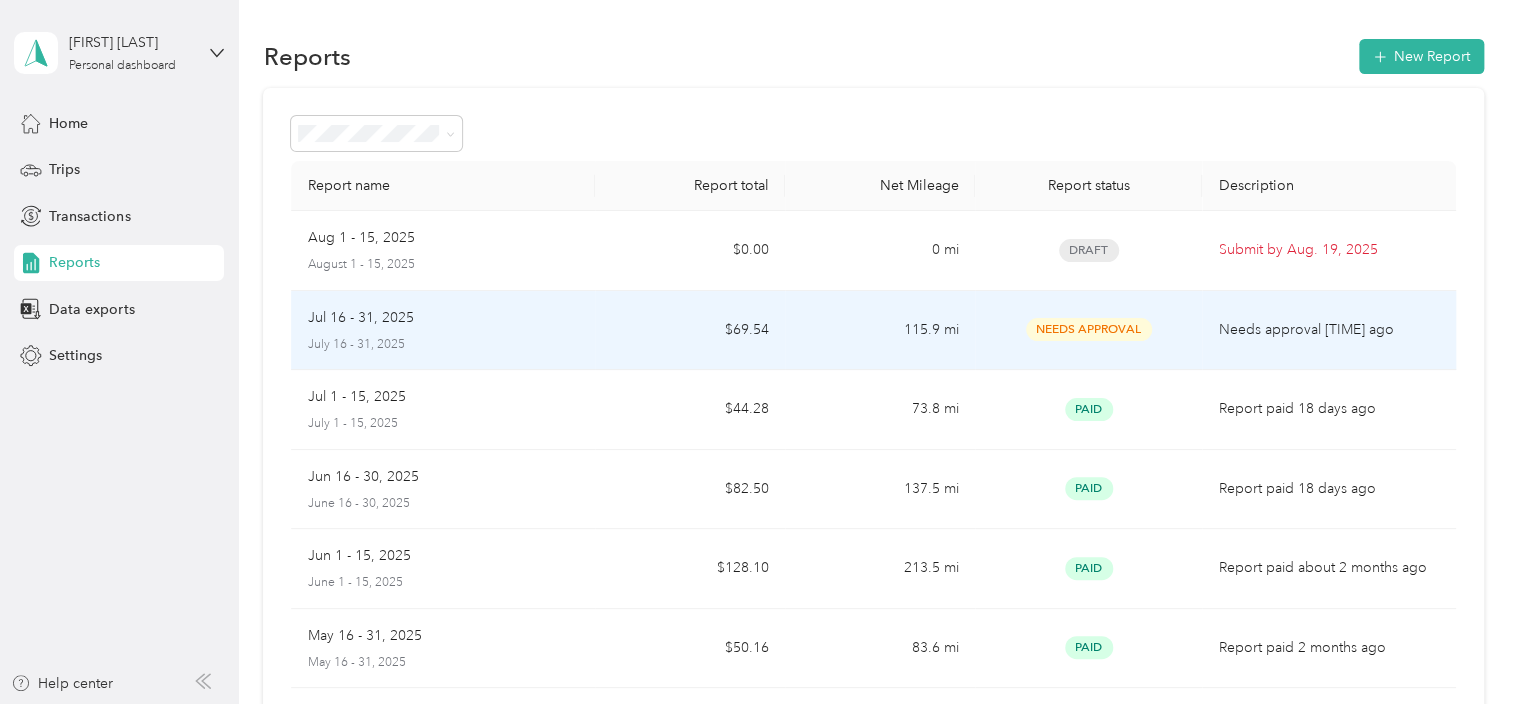 click on "Needs Approval" at bounding box center (1089, 329) 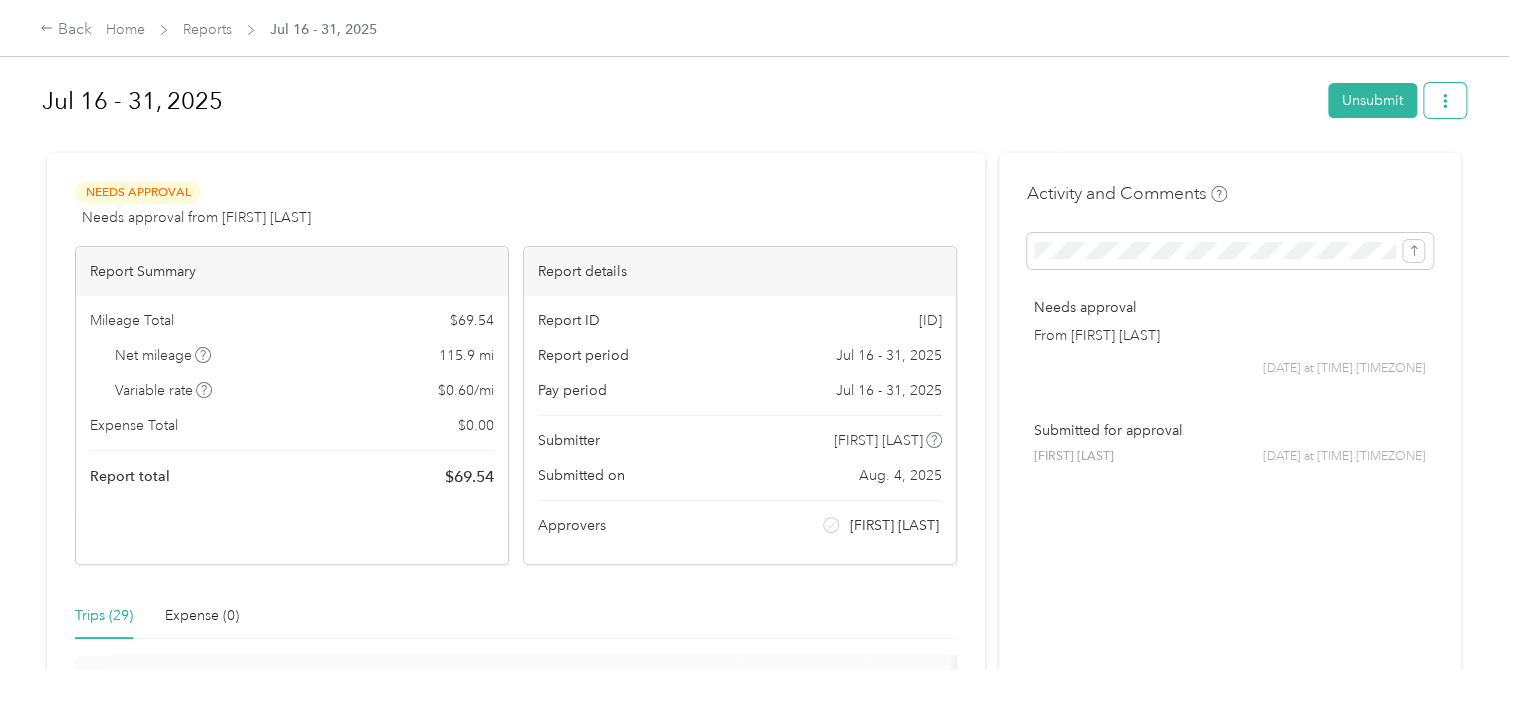 click 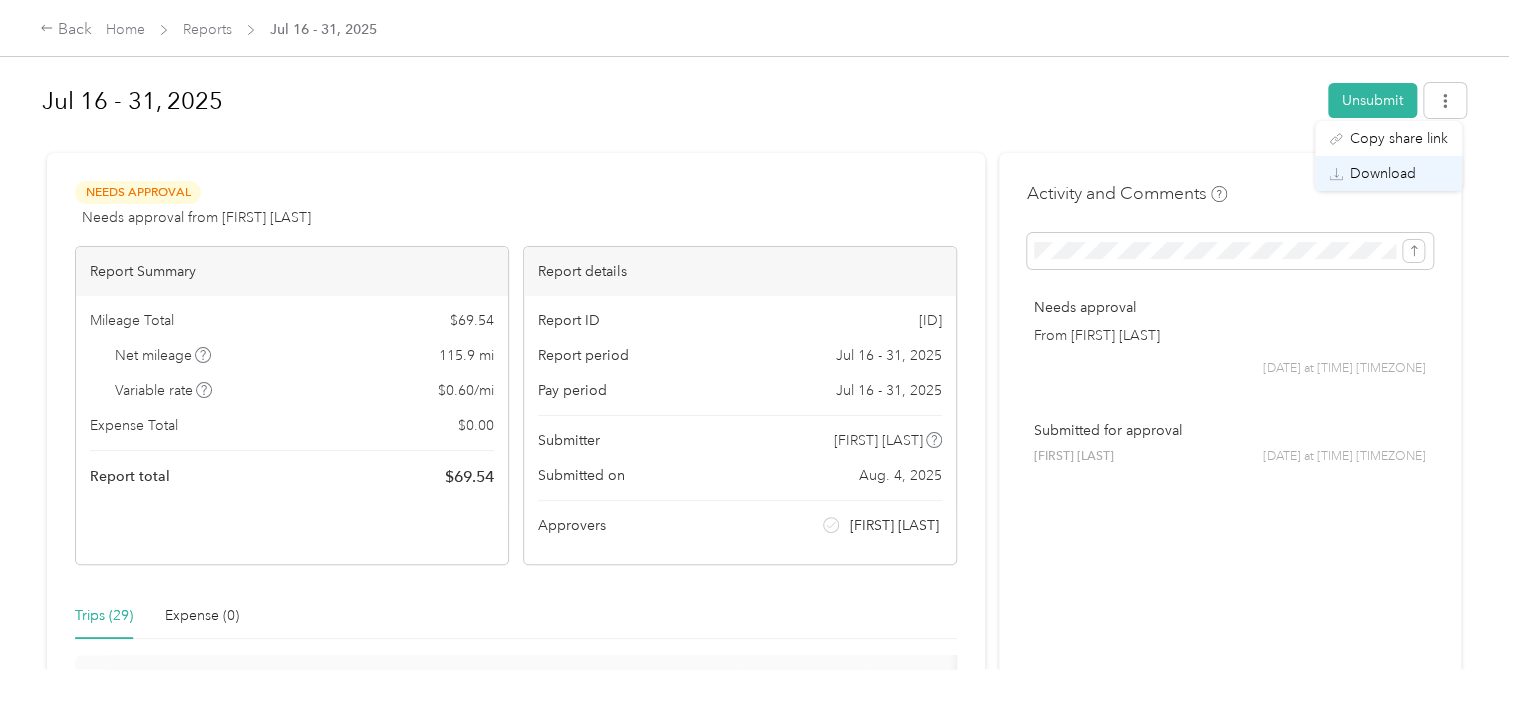 click on "Download" at bounding box center (1383, 173) 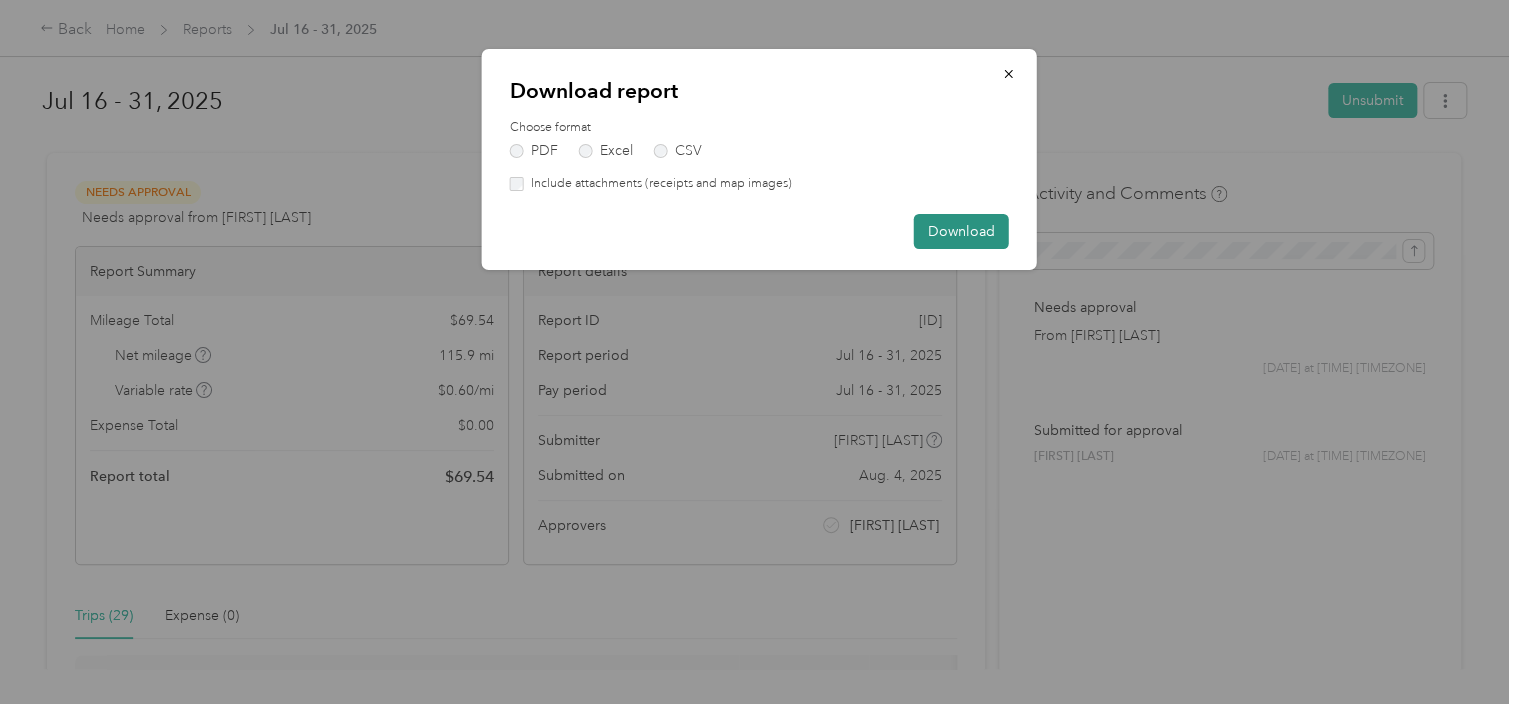 click on "Download" at bounding box center (961, 231) 